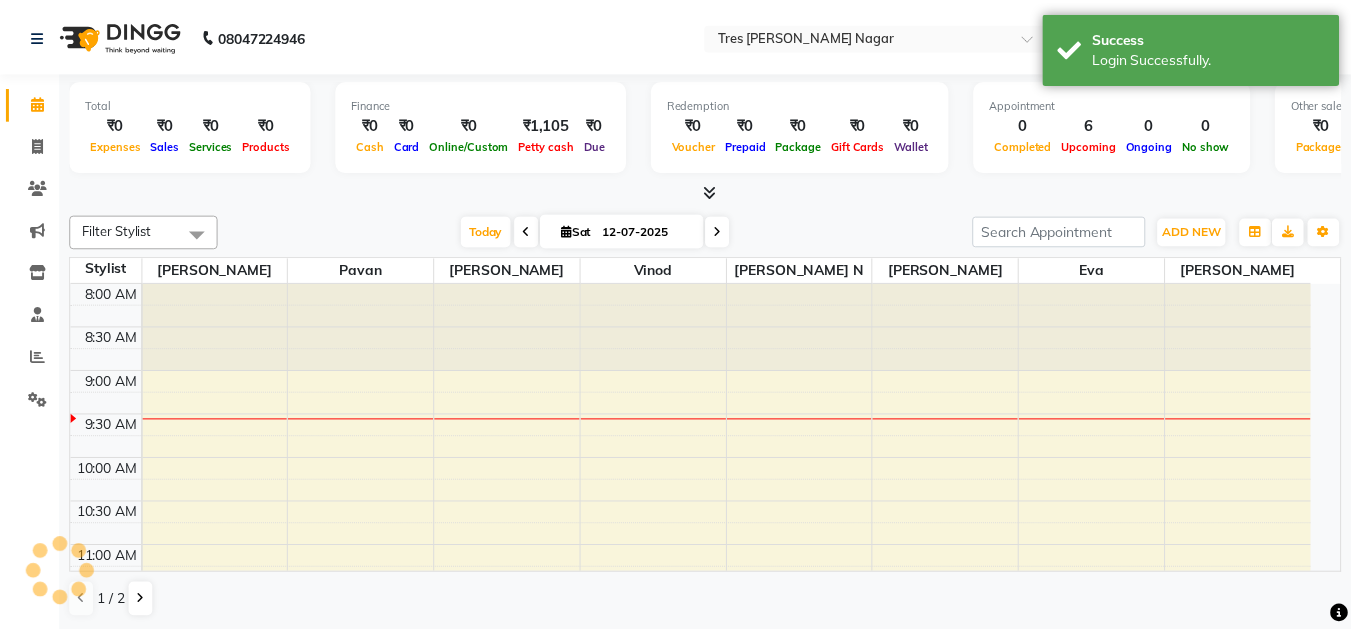 scroll, scrollTop: 0, scrollLeft: 0, axis: both 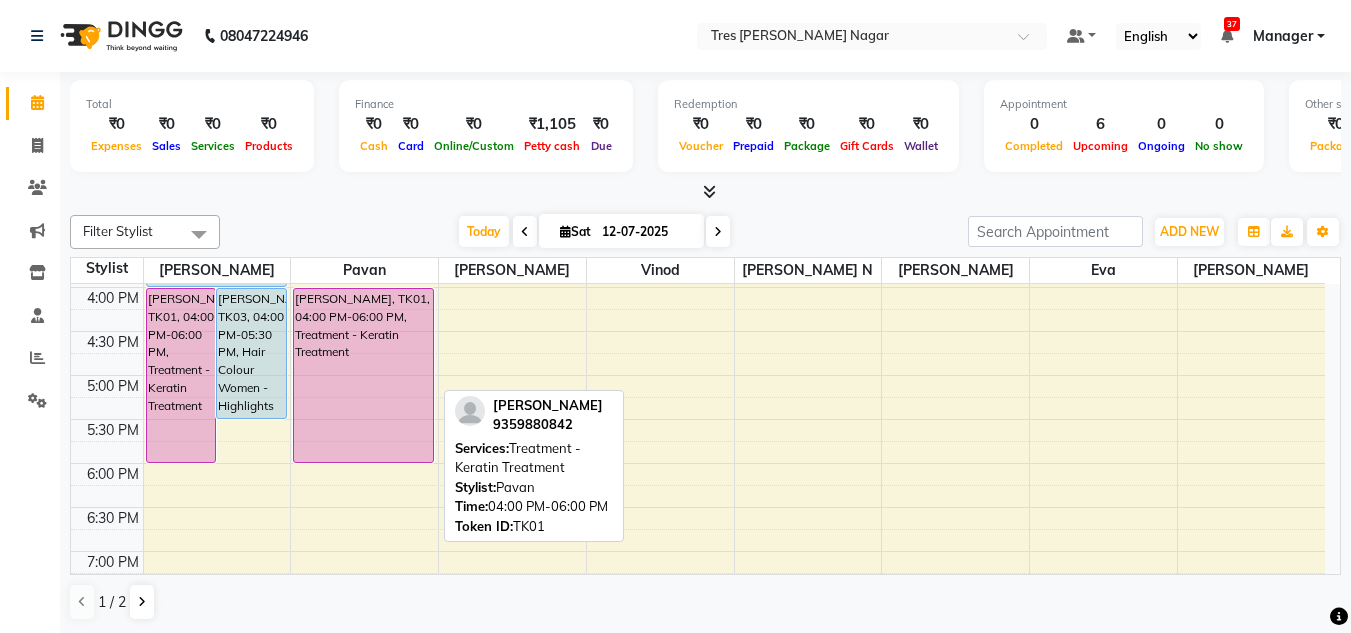 click on "[PERSON_NAME], TK01, 04:00 PM-06:00 PM, Treatment - Keratin Treatment" at bounding box center (363, 375) 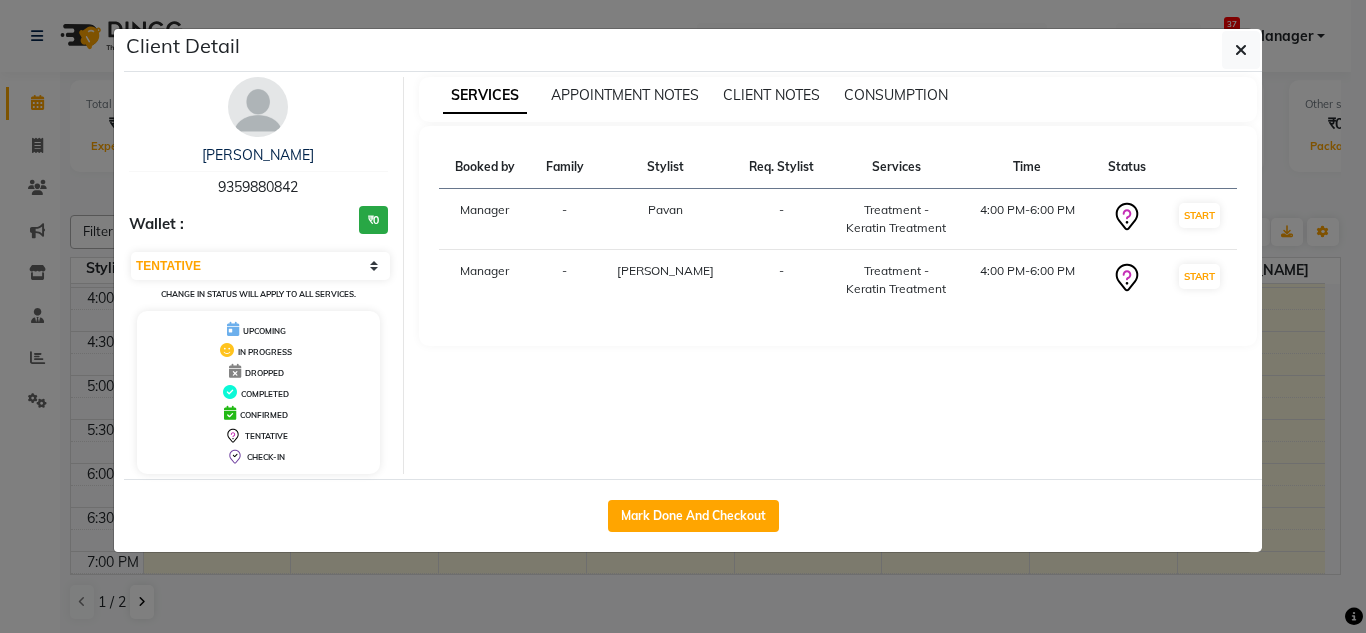 click on "UPCOMING IN PROGRESS DROPPED COMPLETED CONFIRMED TENTATIVE CHECK-IN" at bounding box center [258, 392] 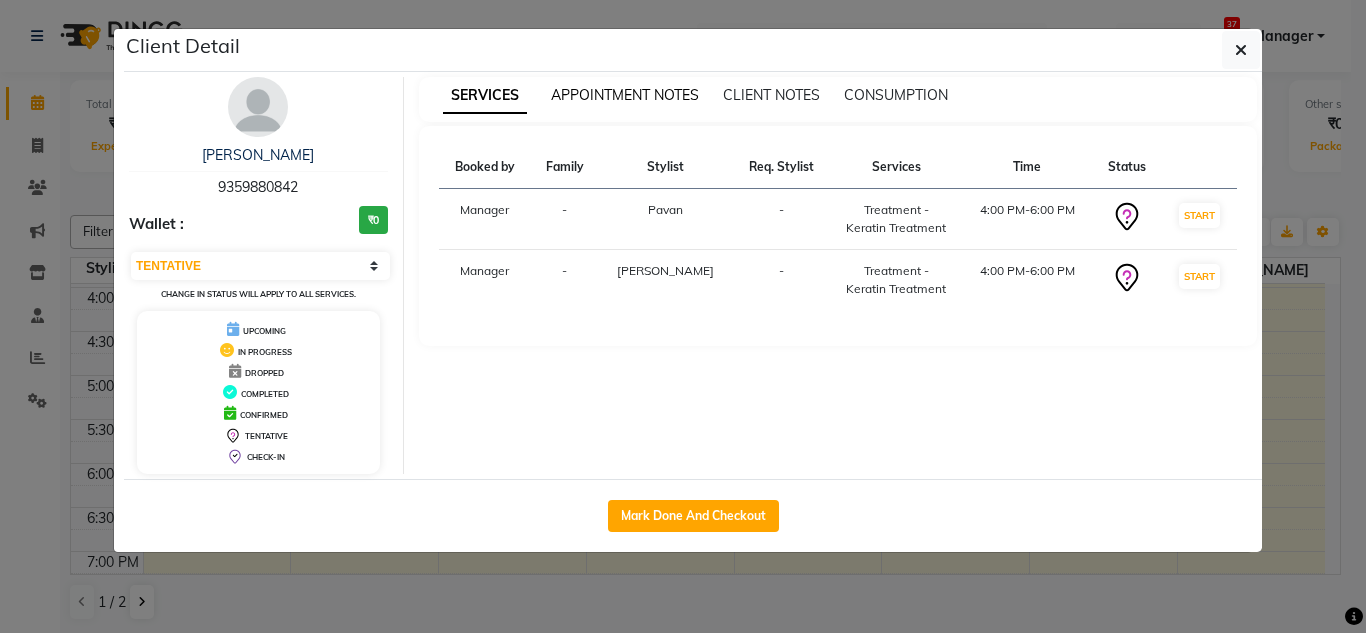 click on "APPOINTMENT NOTES" at bounding box center (625, 95) 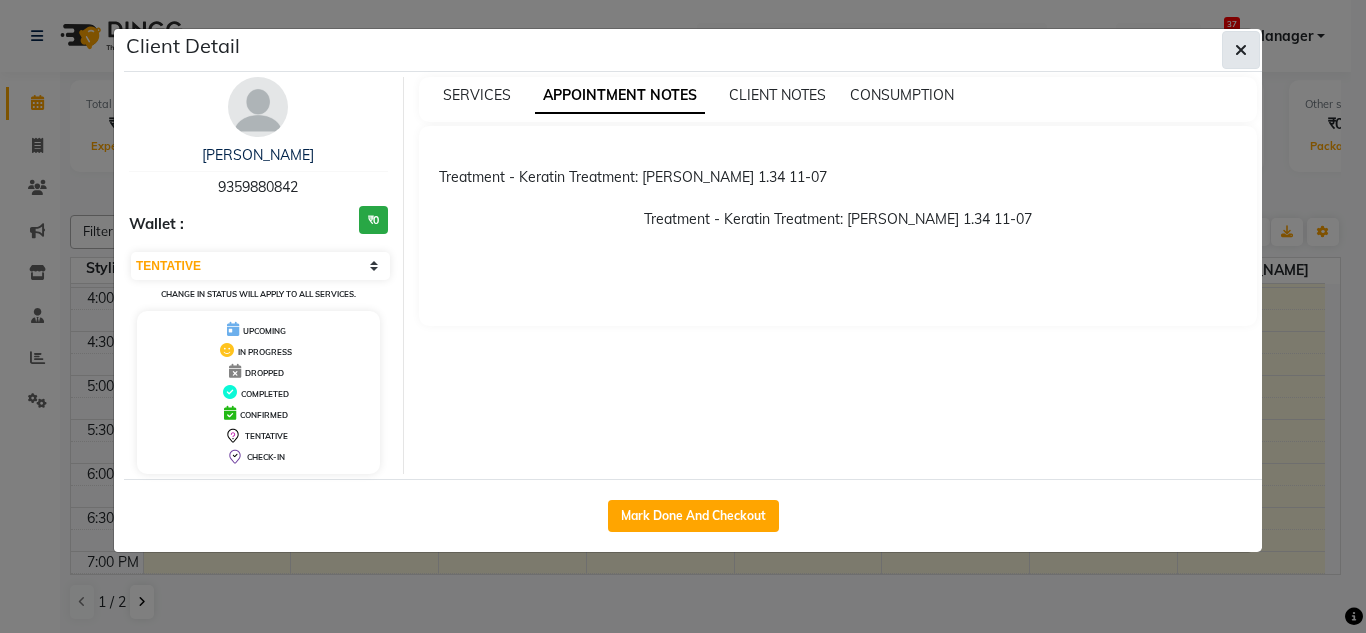 click 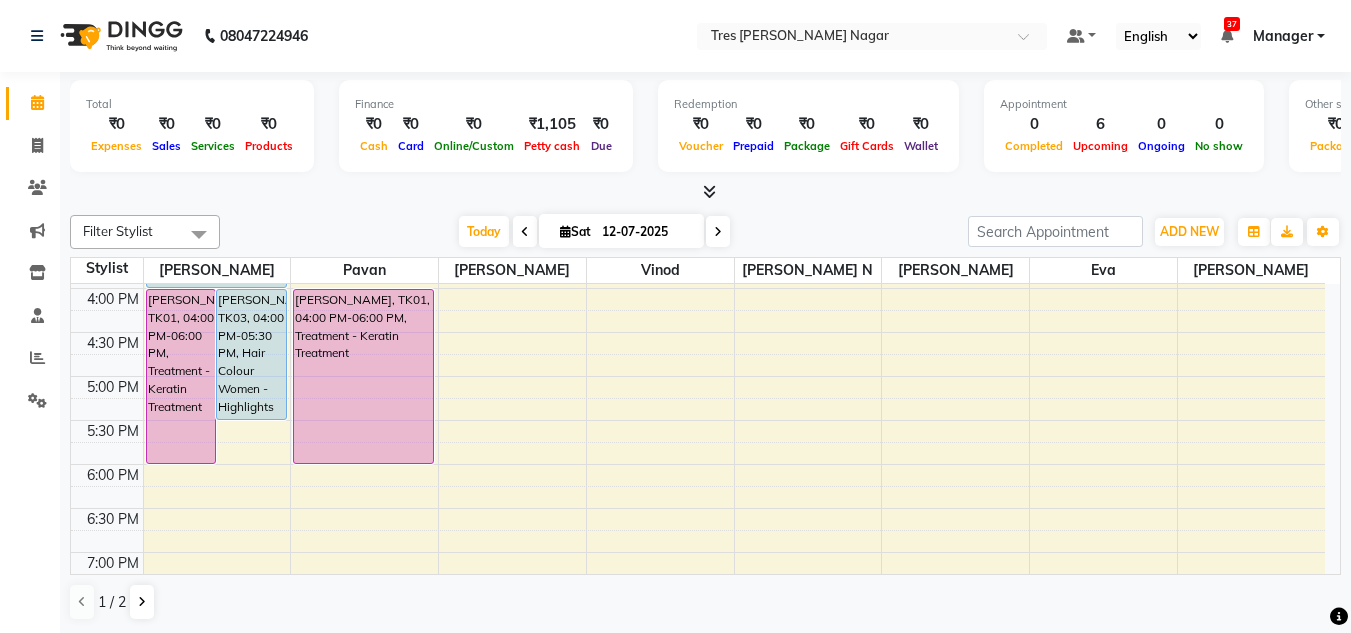 scroll, scrollTop: 700, scrollLeft: 0, axis: vertical 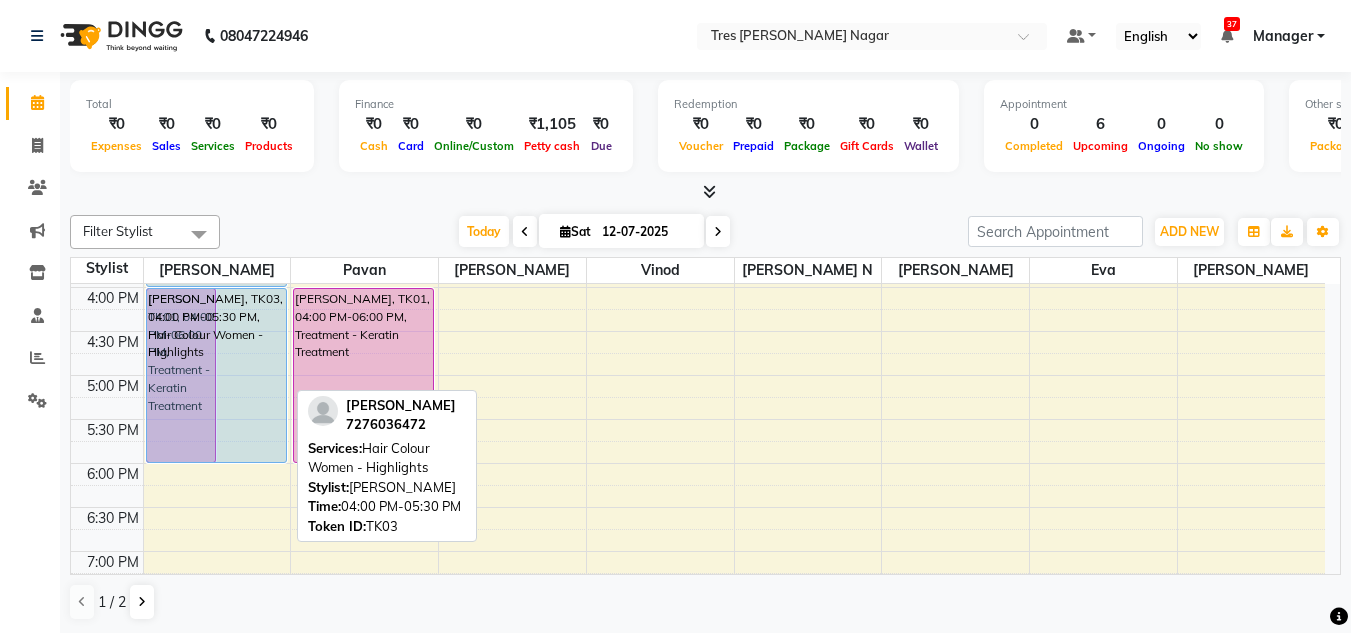 drag, startPoint x: 252, startPoint y: 413, endPoint x: 239, endPoint y: 450, distance: 39.217342 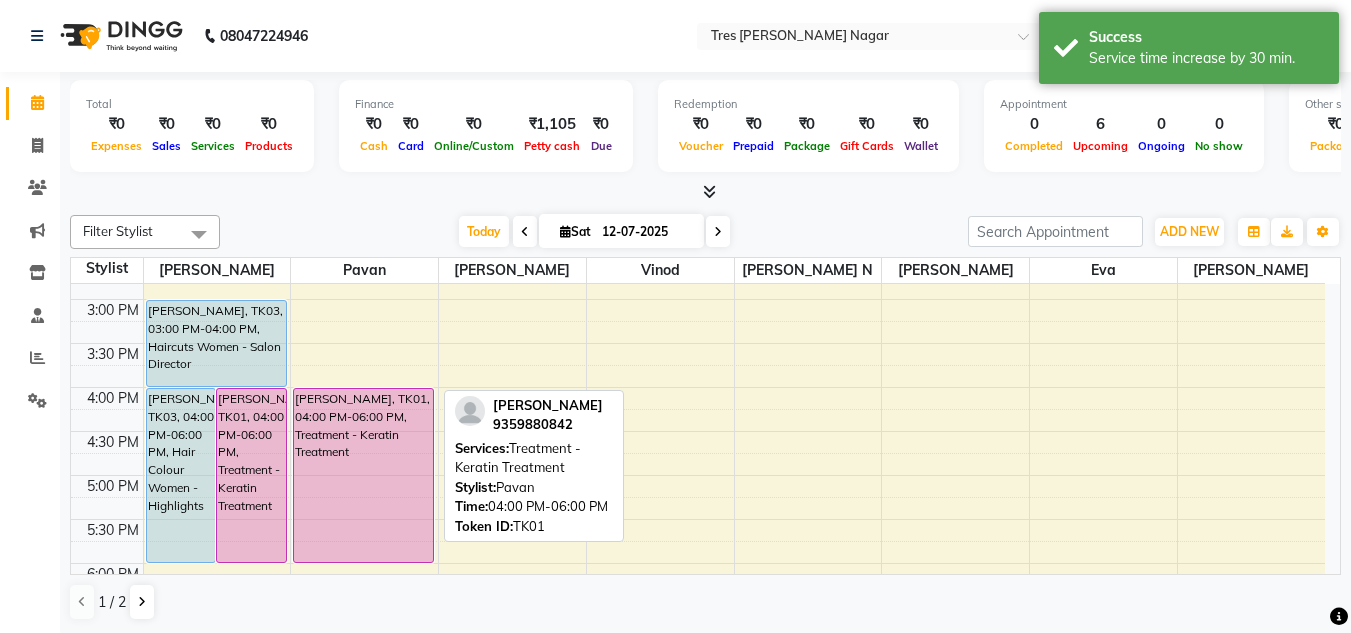 scroll, scrollTop: 500, scrollLeft: 0, axis: vertical 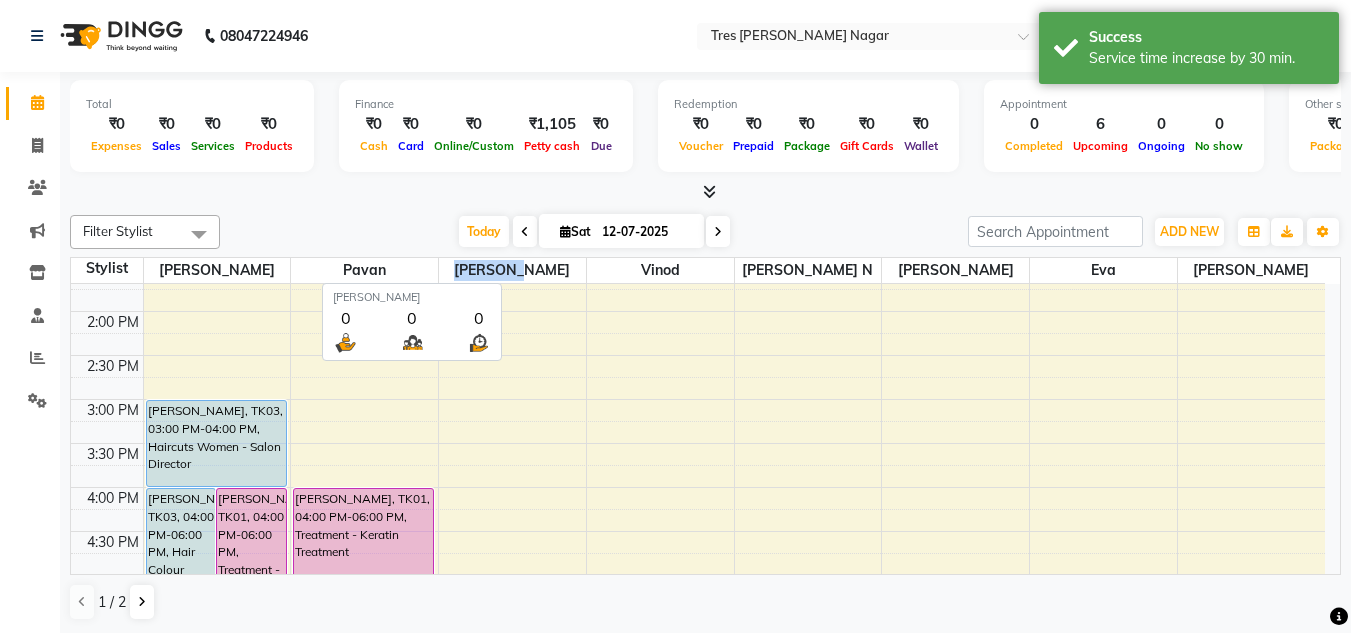 drag, startPoint x: 539, startPoint y: 267, endPoint x: 479, endPoint y: 265, distance: 60.033325 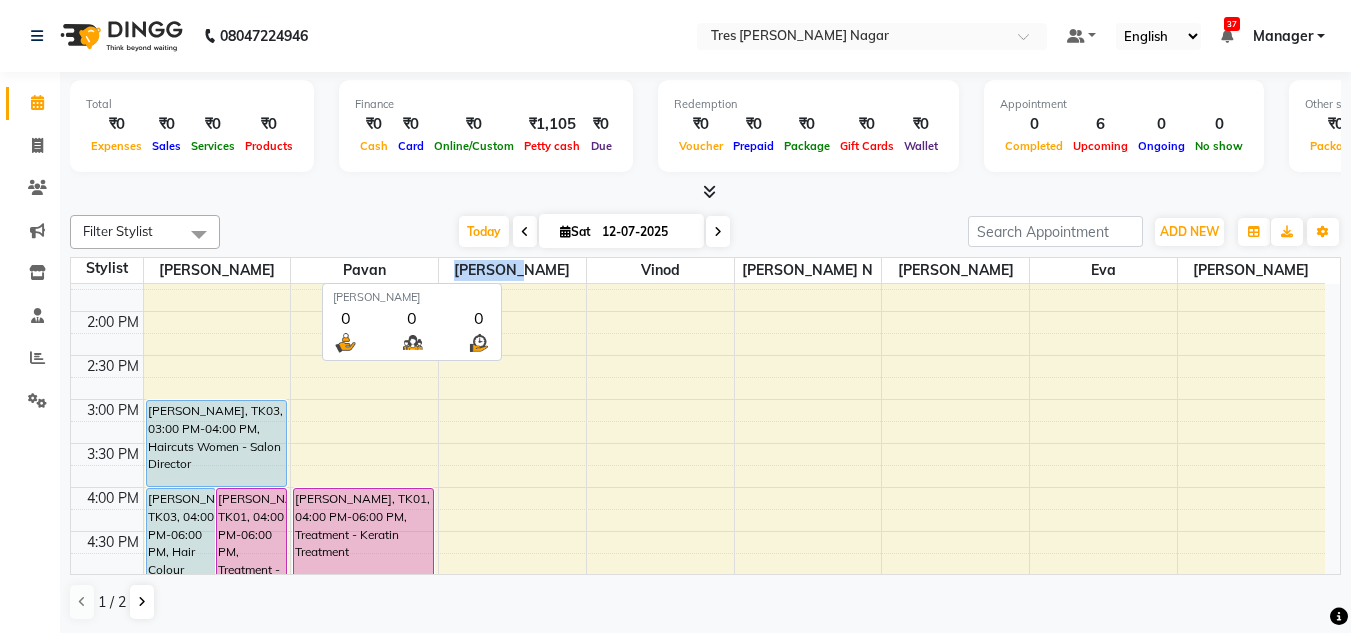 copy on "[PERSON_NAME]" 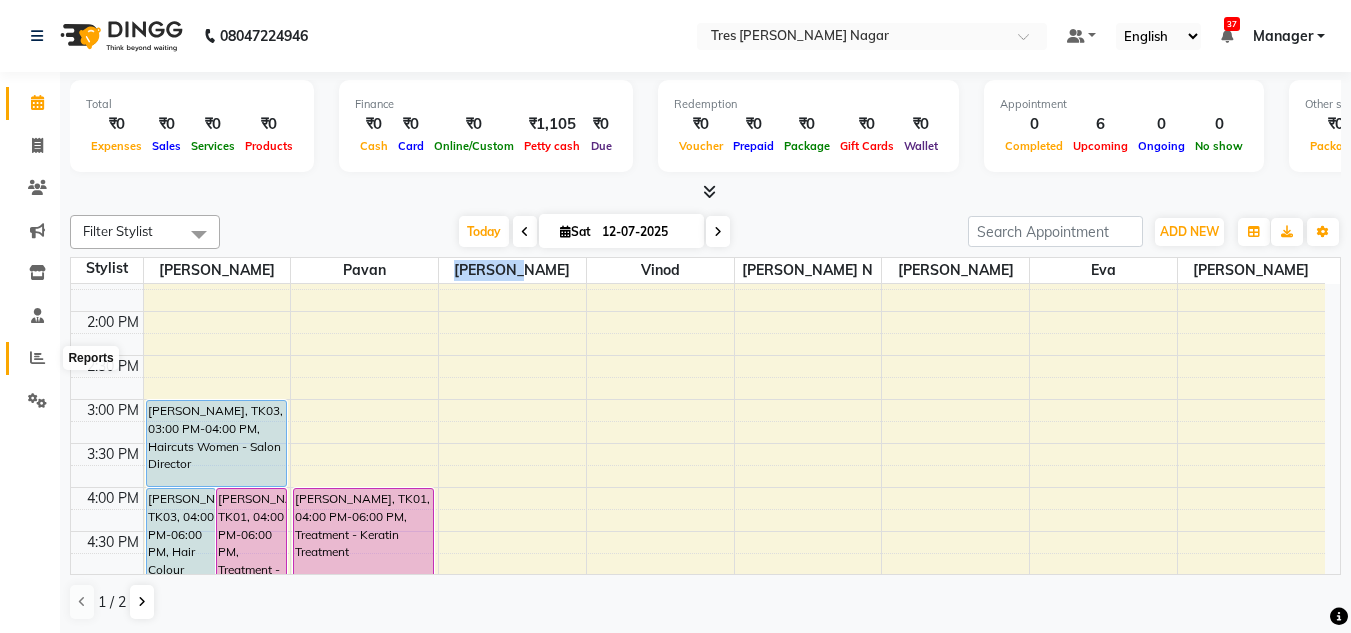 click 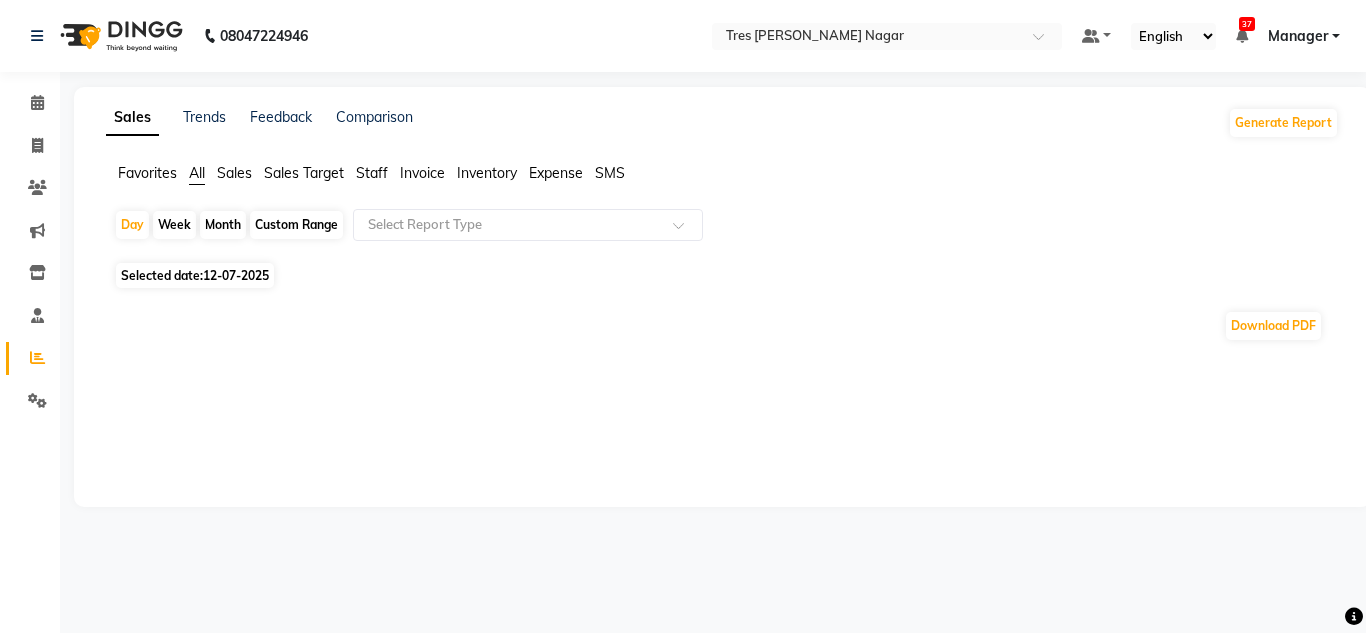click on "Month" 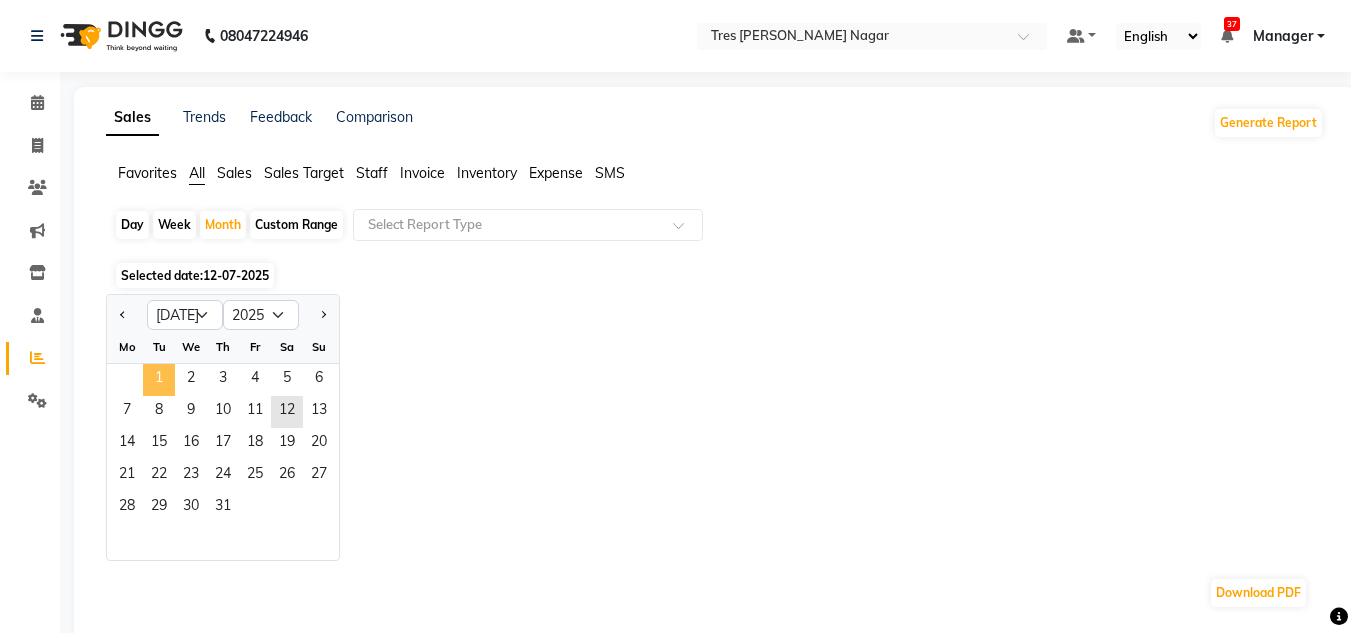 click on "1" 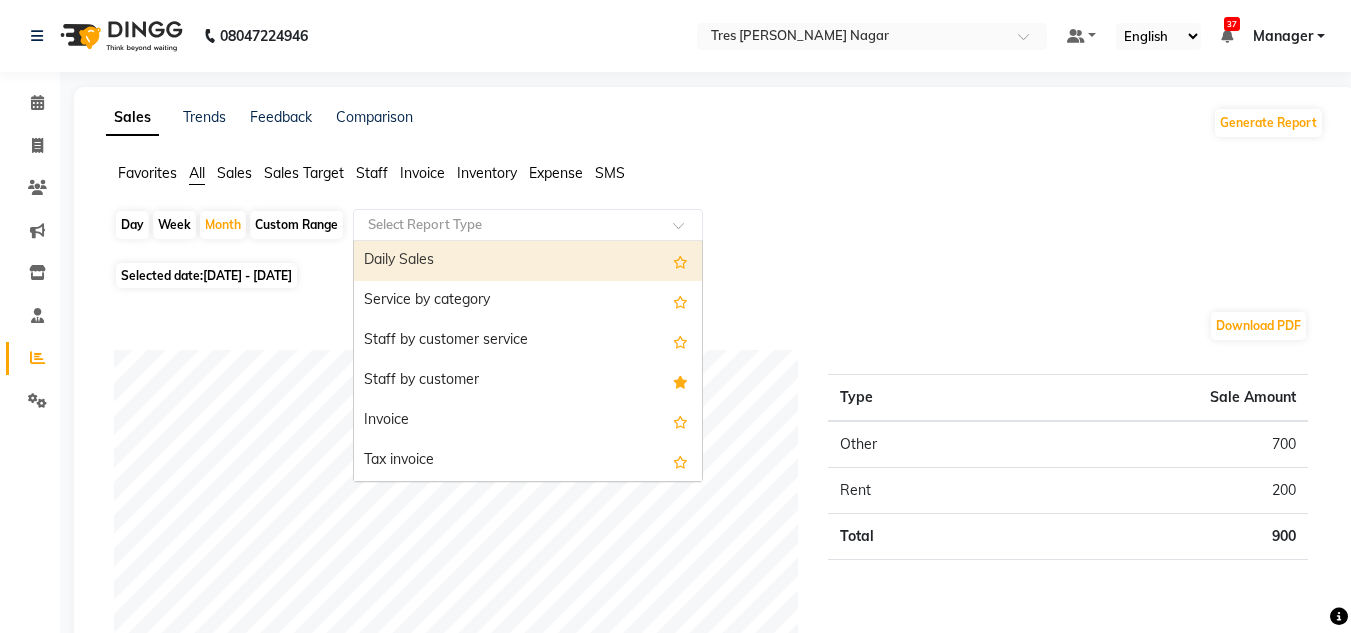 click 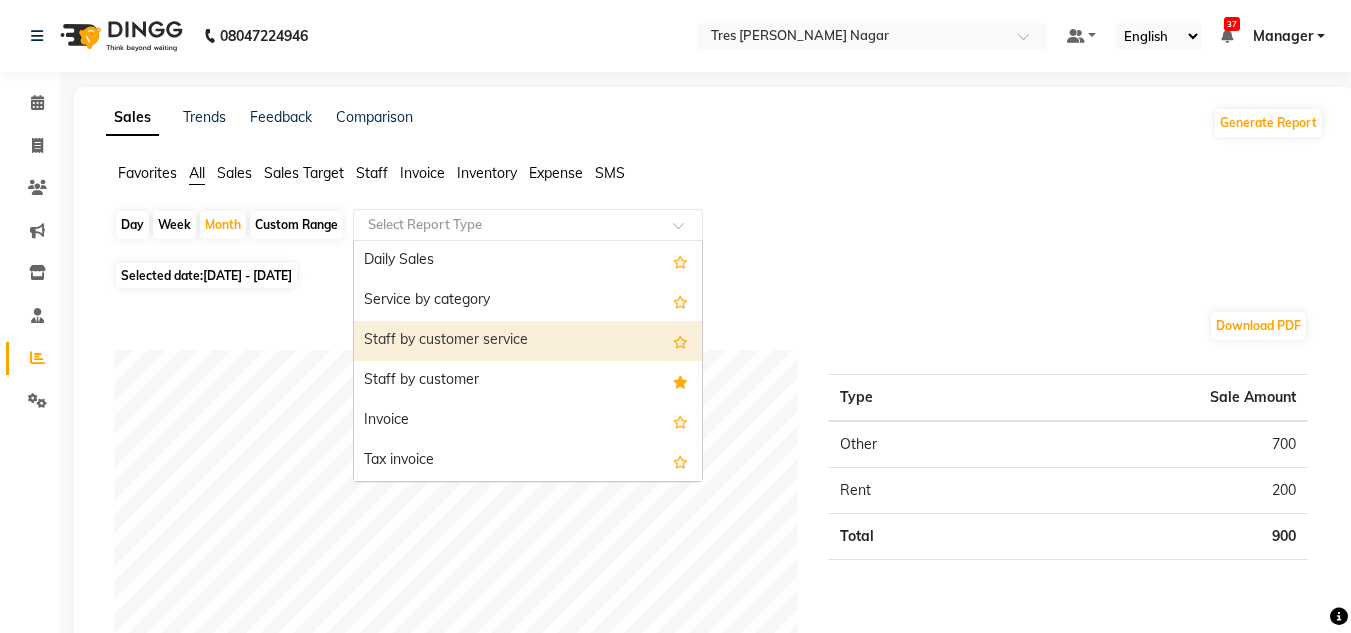 click on "Staff by customer service" at bounding box center (528, 341) 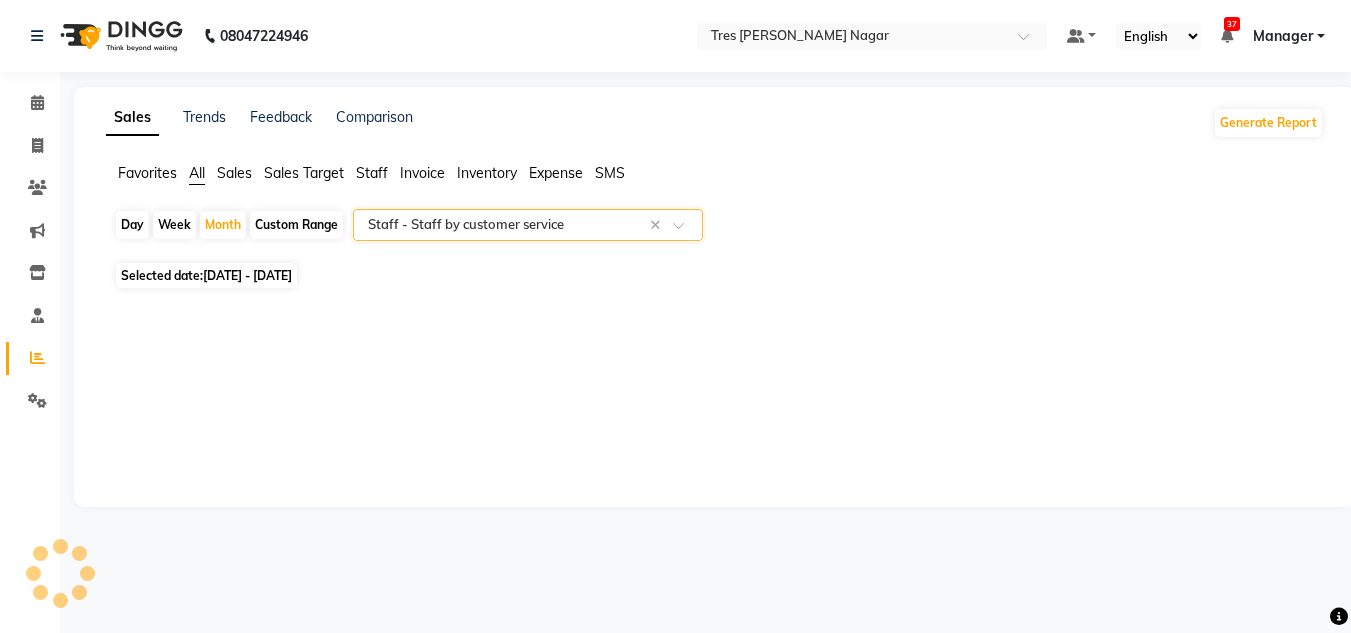 select on "filtered_report" 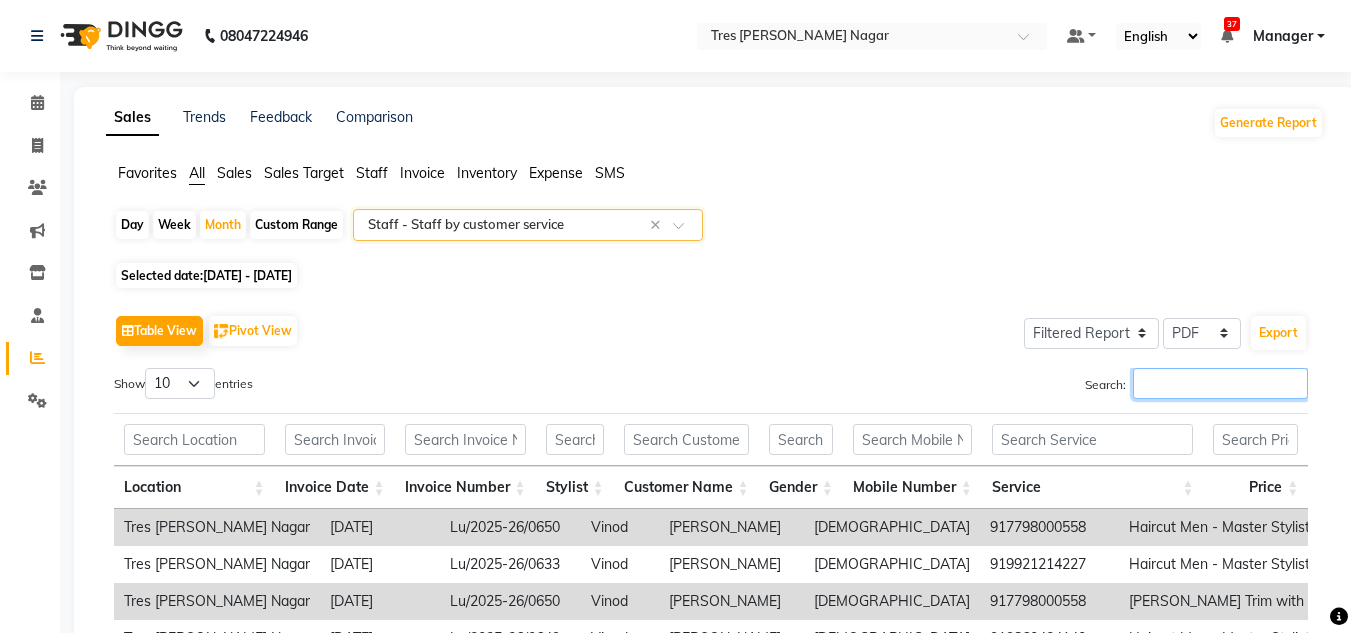 click on "Search:" at bounding box center (1220, 383) 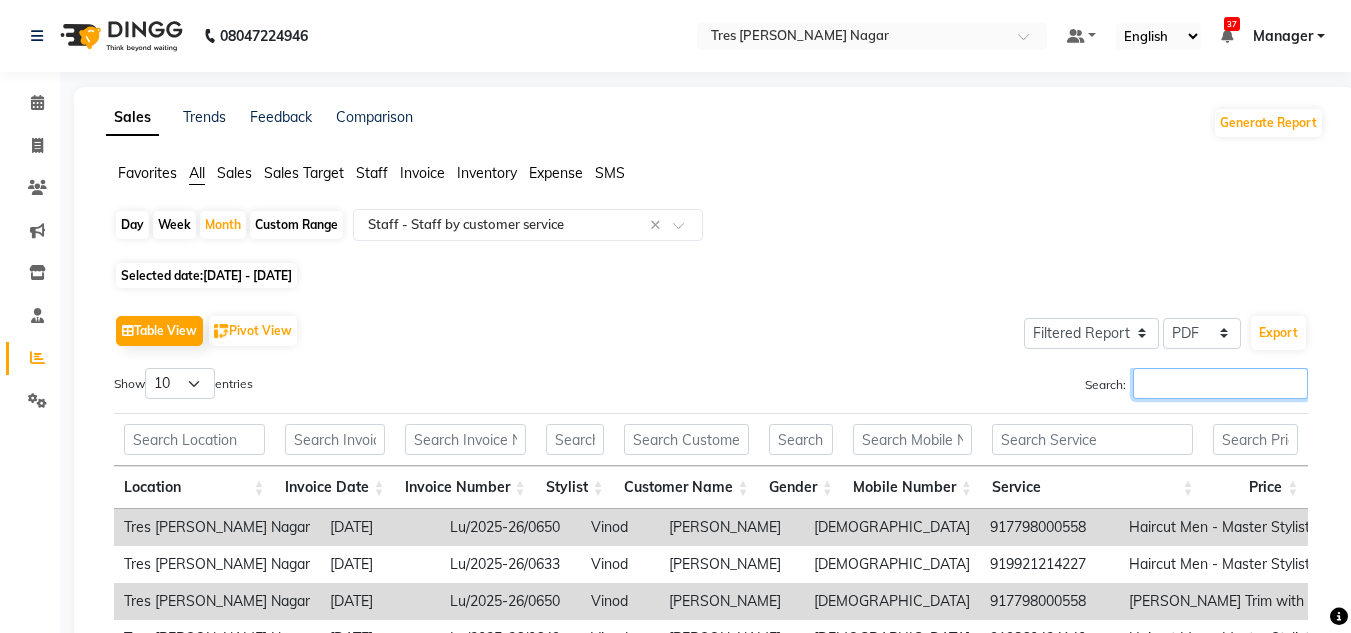 paste on "[PERSON_NAME]" 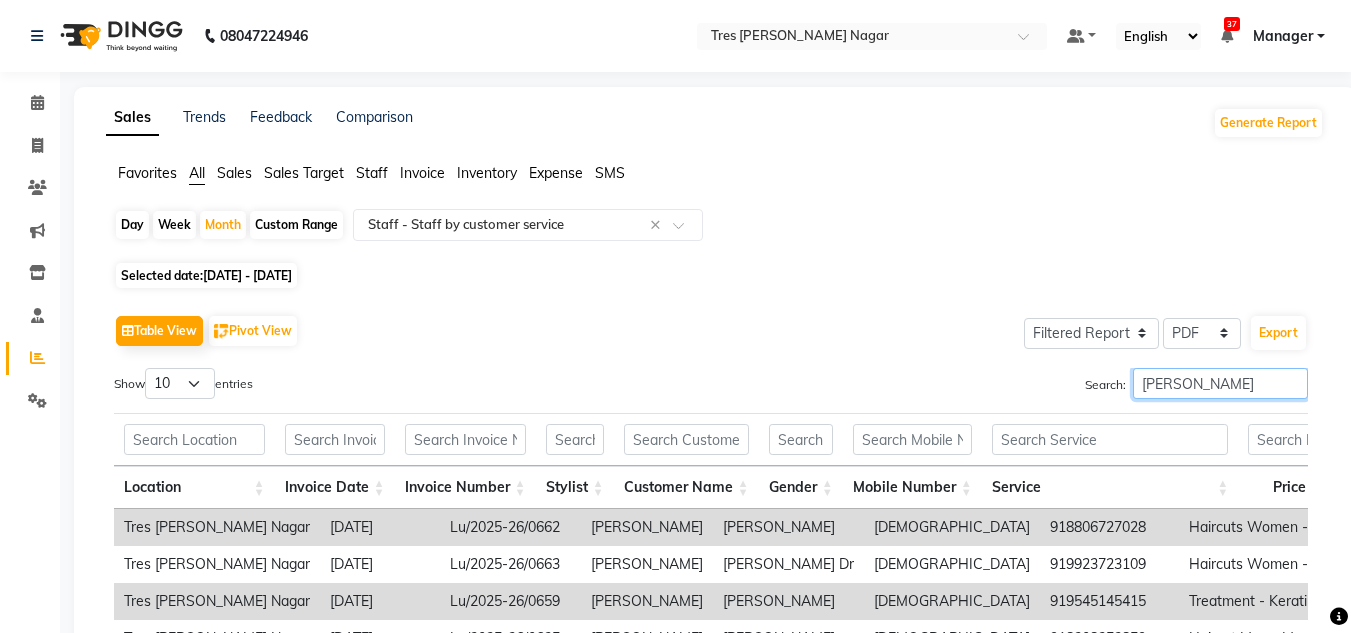 scroll, scrollTop: 427, scrollLeft: 0, axis: vertical 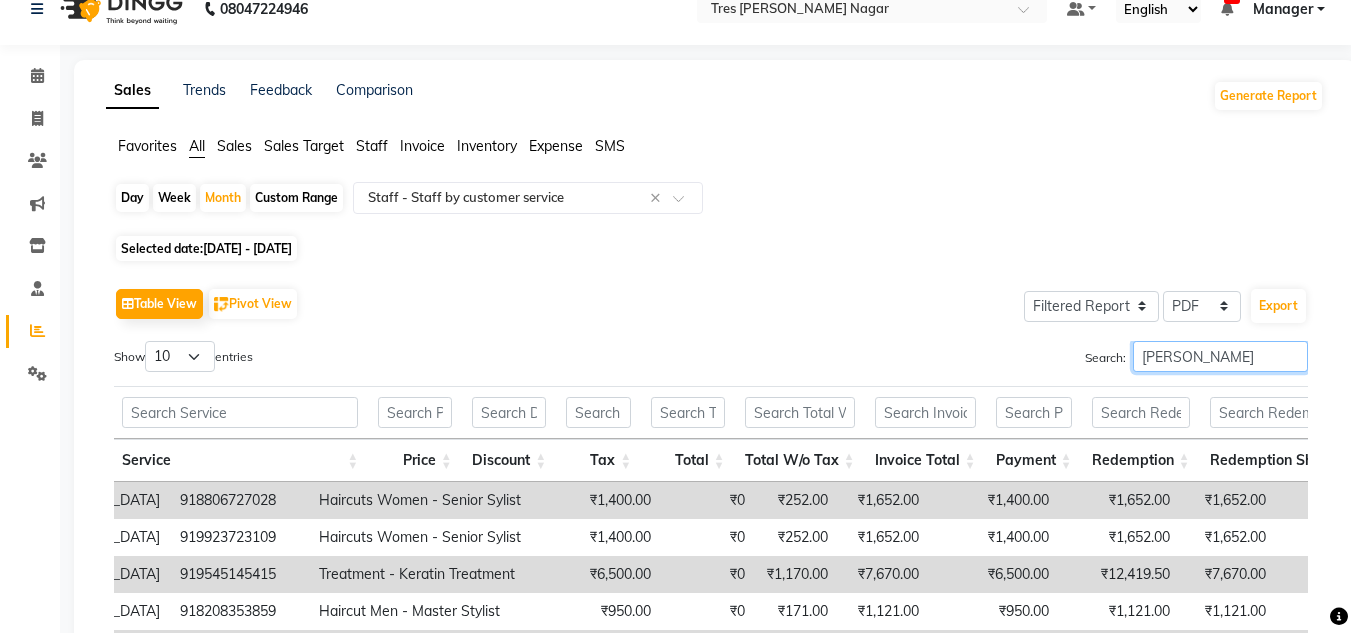 drag, startPoint x: 1235, startPoint y: 367, endPoint x: 1039, endPoint y: 359, distance: 196.1632 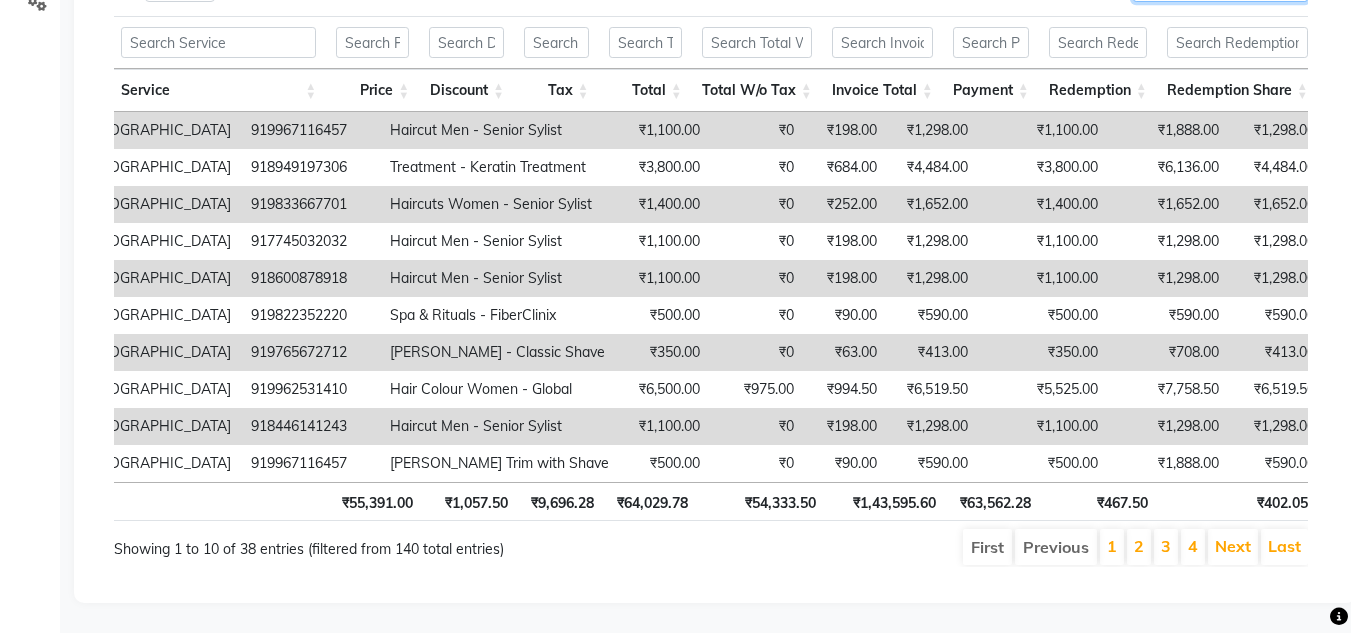 scroll, scrollTop: 0, scrollLeft: 0, axis: both 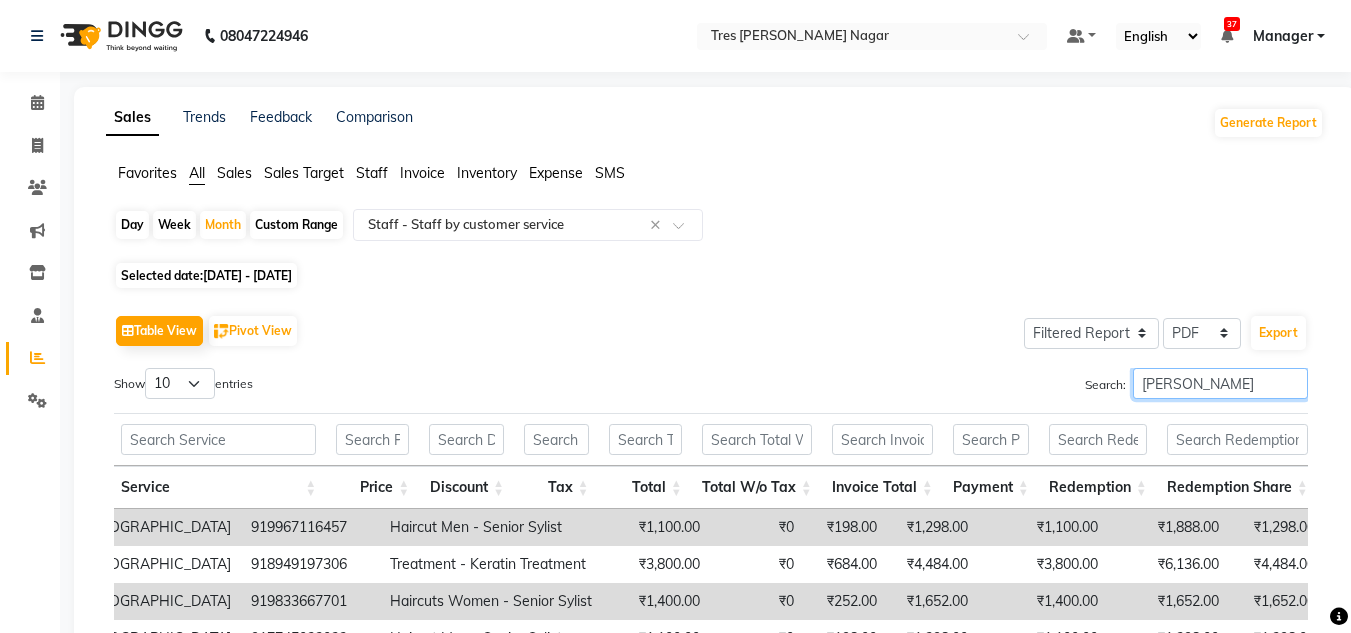 type on "[PERSON_NAME]" 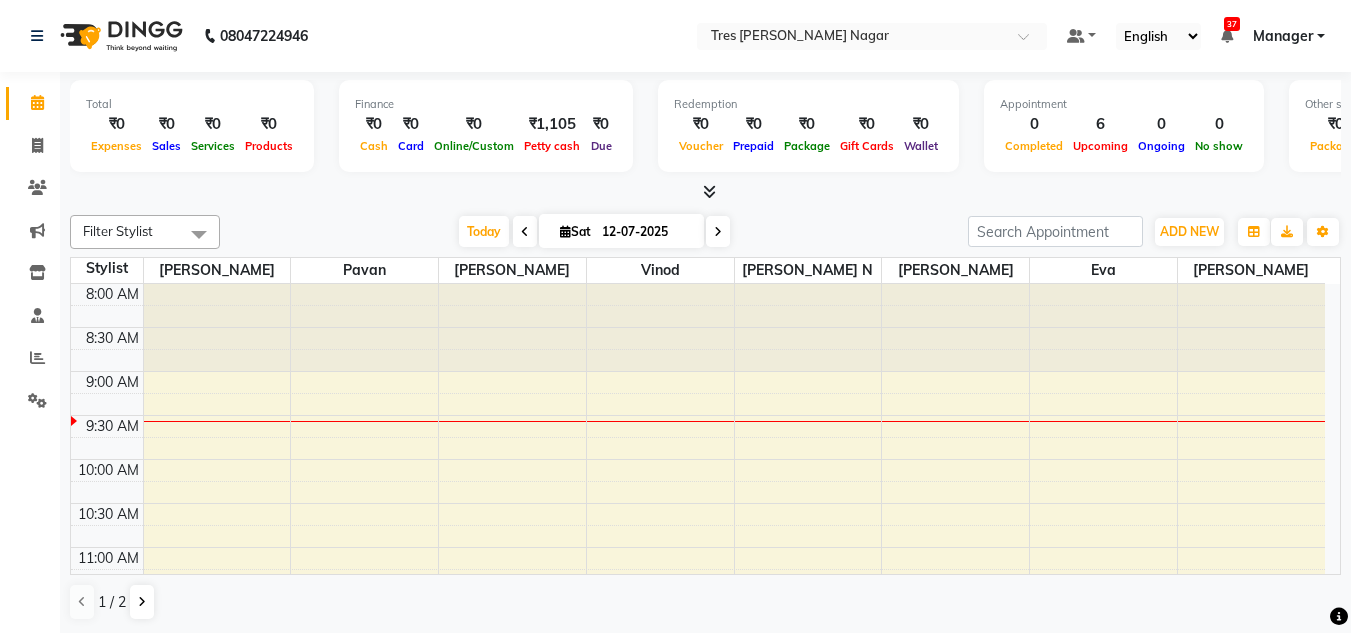 scroll, scrollTop: 0, scrollLeft: 0, axis: both 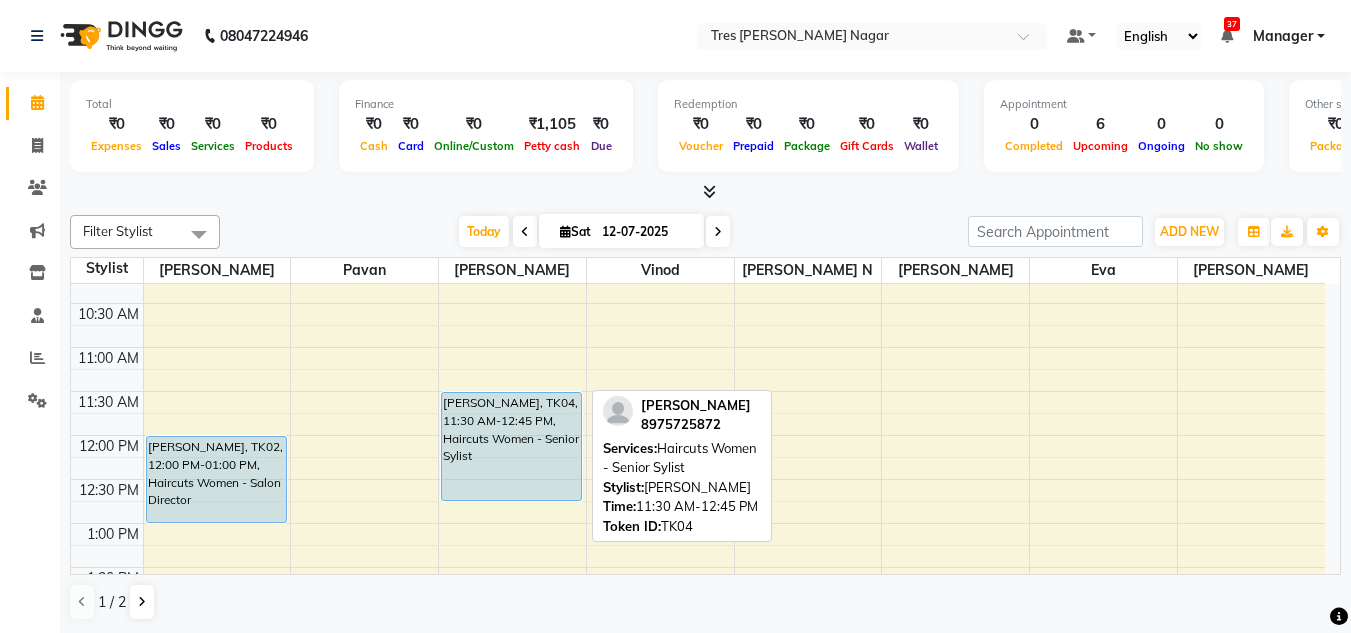 click on "[PERSON_NAME], TK04, 11:30 AM-12:45 PM, Haircuts Women - Senior Sylist" at bounding box center [511, 446] 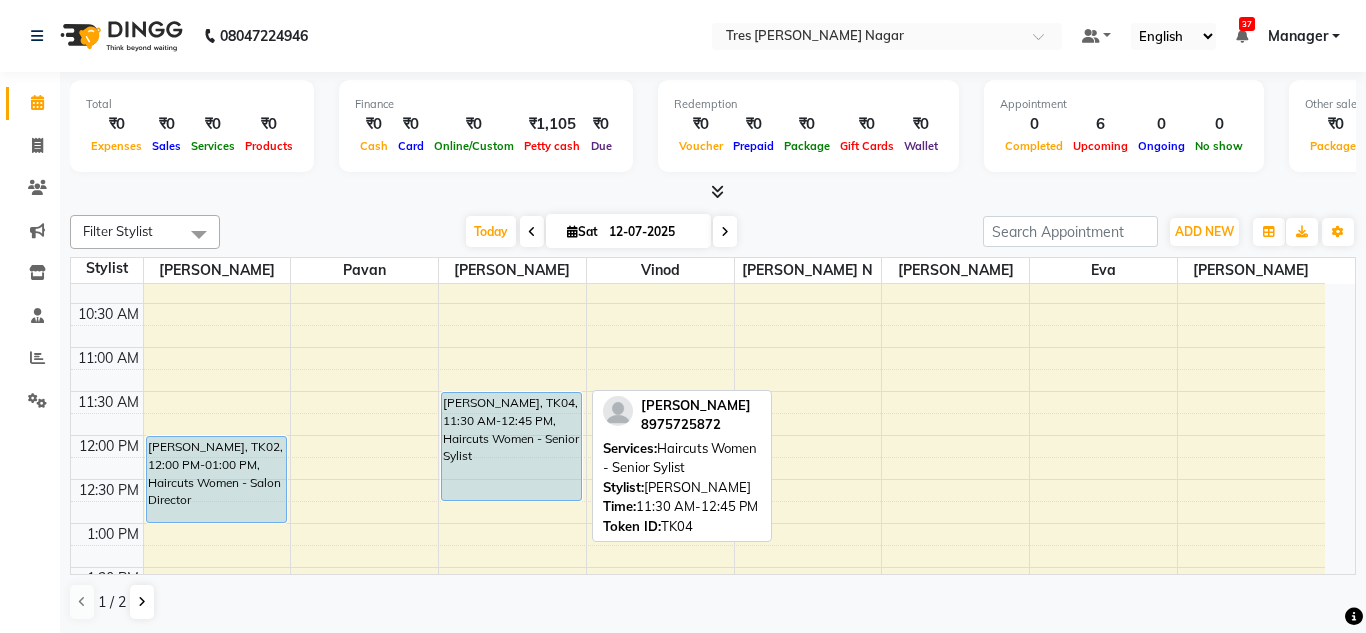 select on "5" 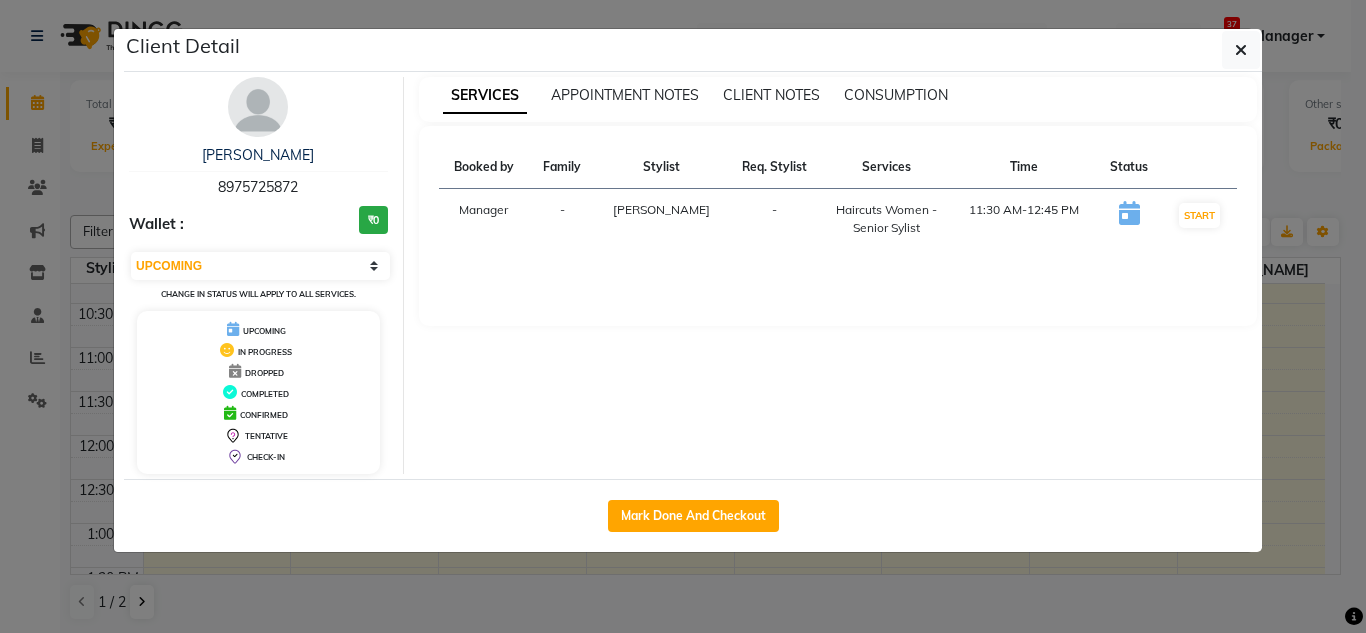 click at bounding box center (258, 107) 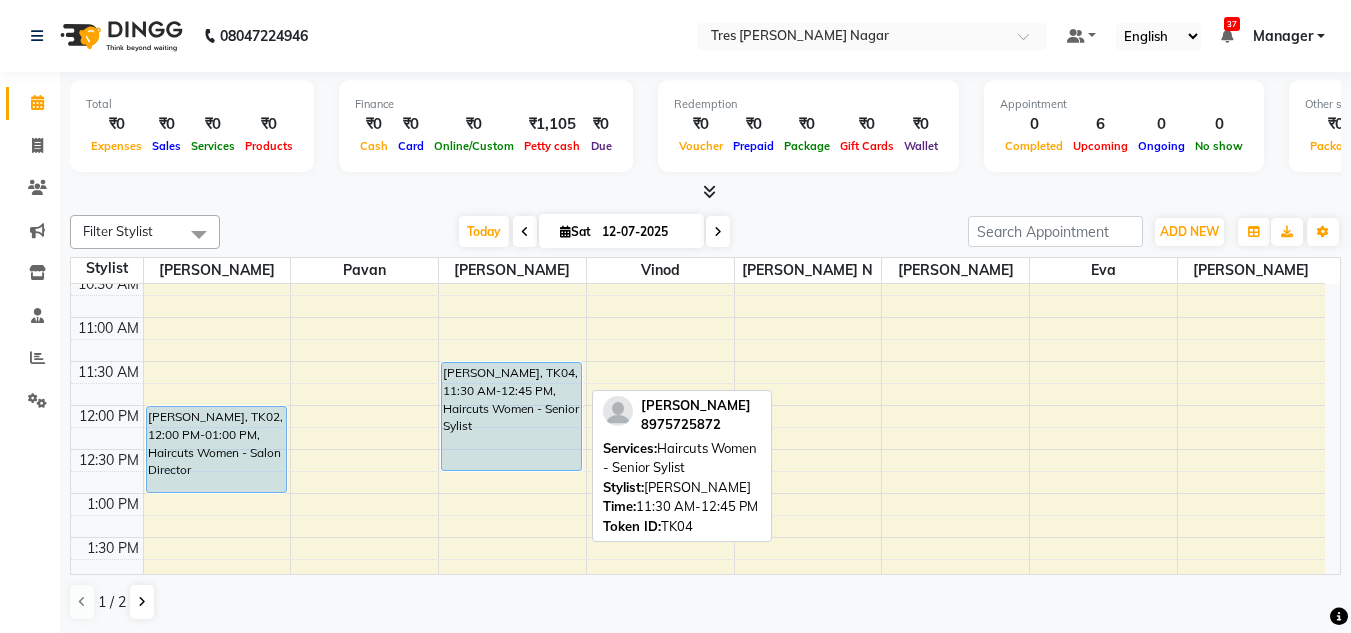 scroll, scrollTop: 200, scrollLeft: 0, axis: vertical 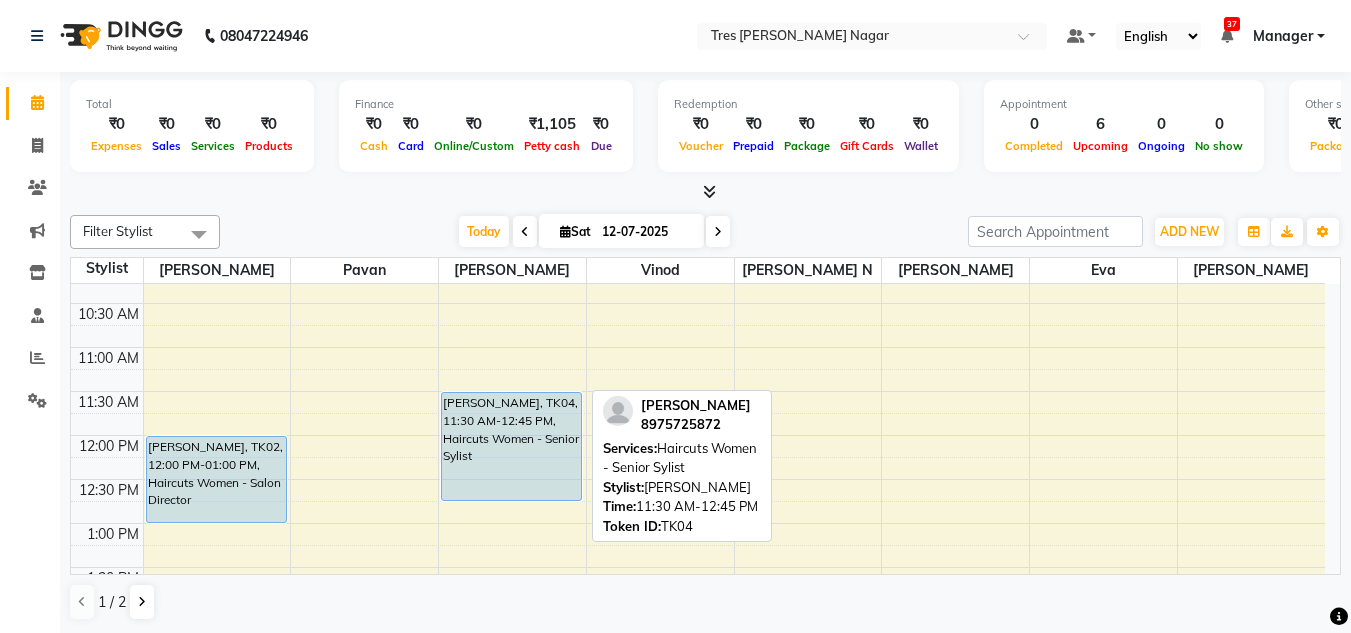 click on "[PERSON_NAME], TK04, 11:30 AM-12:45 PM, Haircuts Women - Senior Sylist" at bounding box center (511, 446) 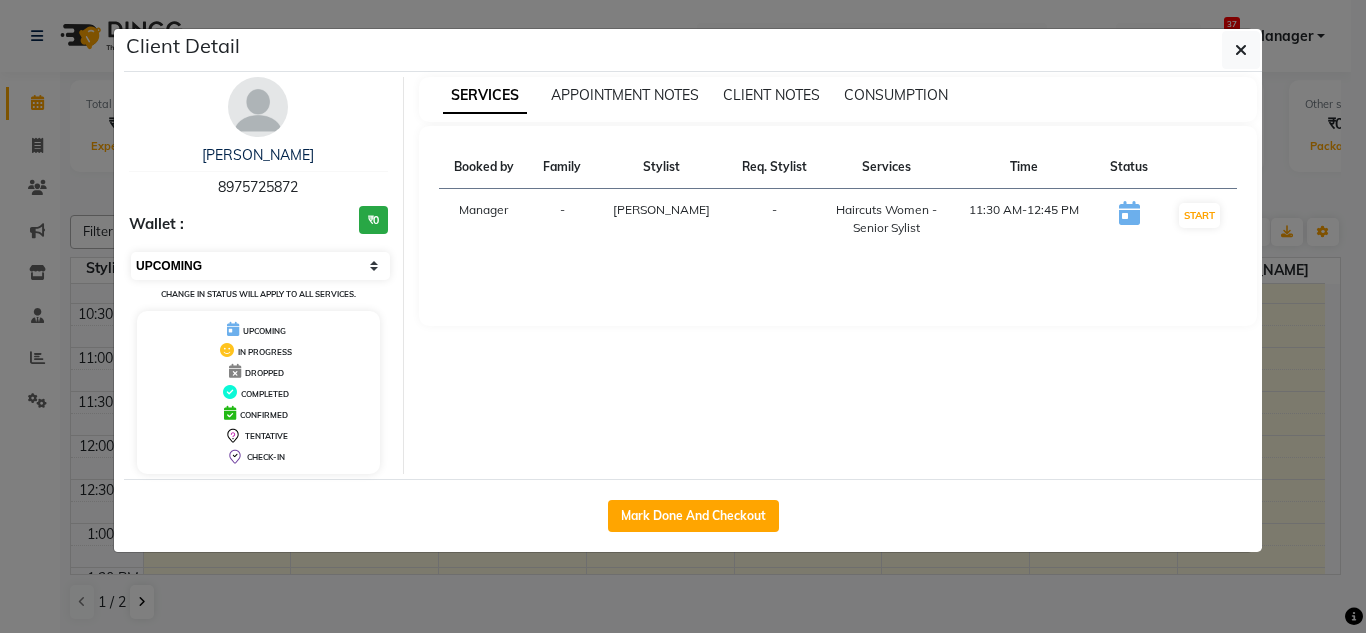 click on "Select IN SERVICE CONFIRMED TENTATIVE CHECK IN MARK DONE DROPPED UPCOMING" at bounding box center (260, 266) 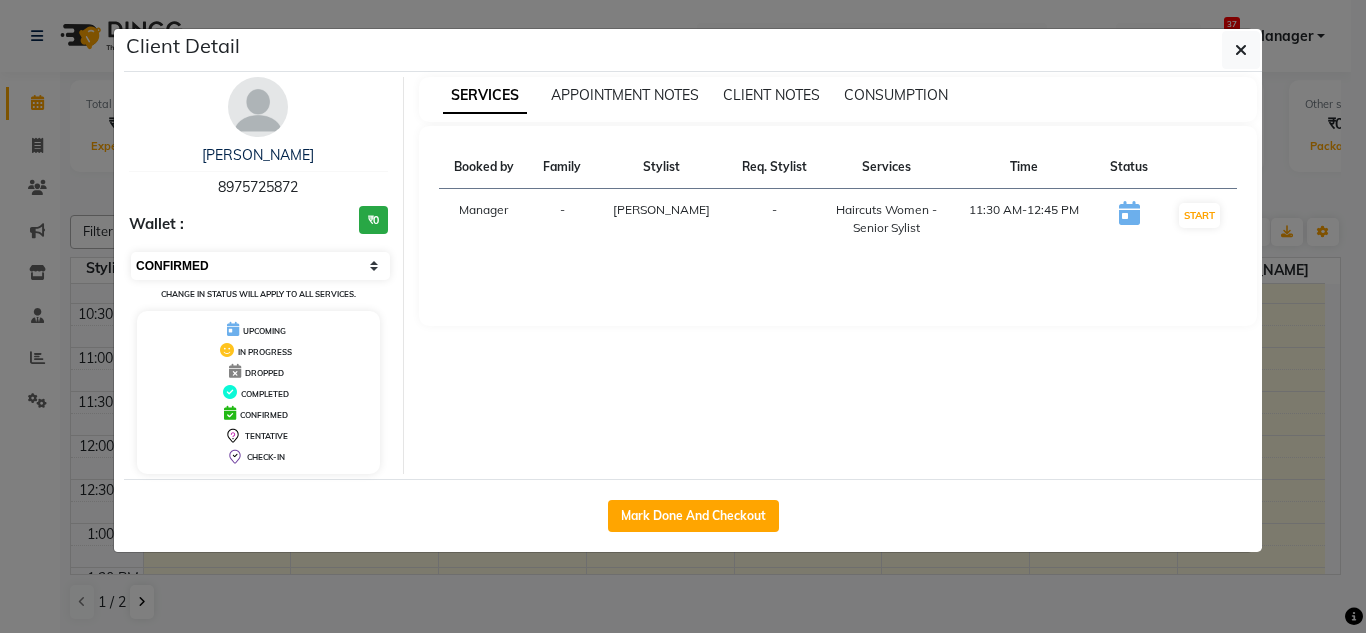 click on "Select IN SERVICE CONFIRMED TENTATIVE CHECK IN MARK DONE DROPPED UPCOMING" at bounding box center [260, 266] 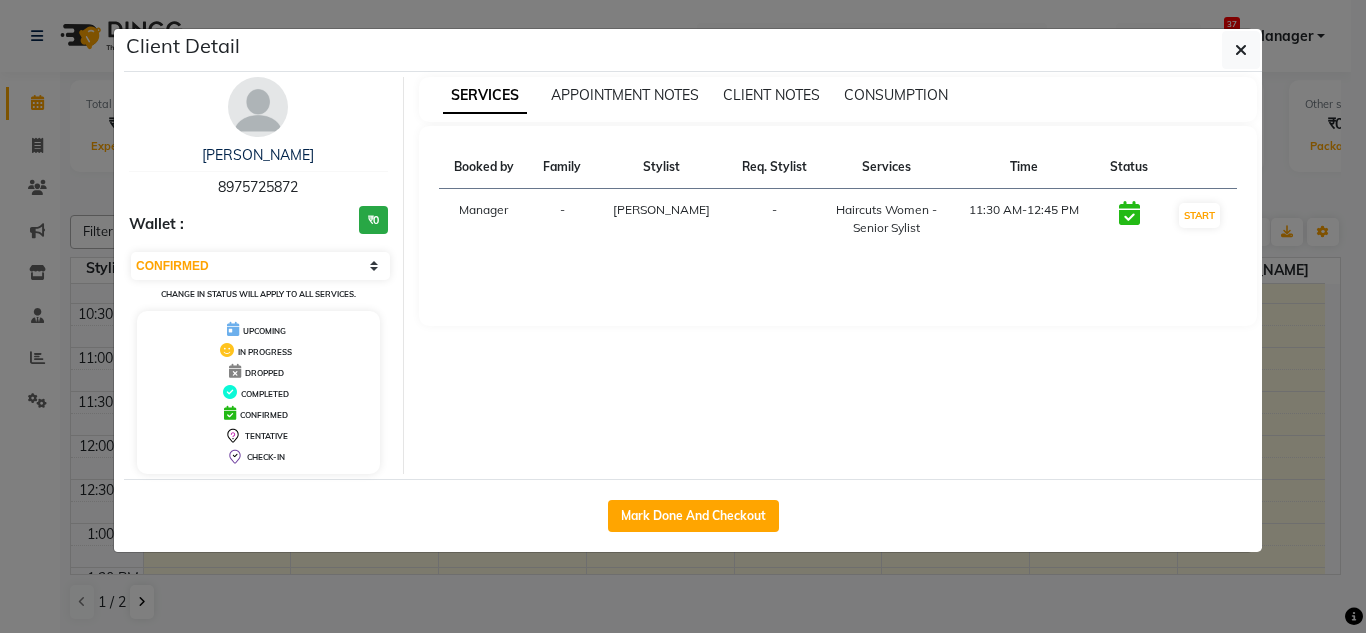 click on "Client Detail  Lulua Chatirwala   8975725872 Wallet : ₹0 Select IN SERVICE CONFIRMED TENTATIVE CHECK IN MARK DONE DROPPED UPCOMING Change in status will apply to all services. UPCOMING IN PROGRESS DROPPED COMPLETED CONFIRMED TENTATIVE CHECK-IN SERVICES APPOINTMENT NOTES CLIENT NOTES CONSUMPTION Booked by Family Stylist Req. Stylist Services Time Status  Manager  - Harshita -  Haircuts Women - Senior Sylist   11:30 AM-12:45 PM   START   Mark Done And Checkout" 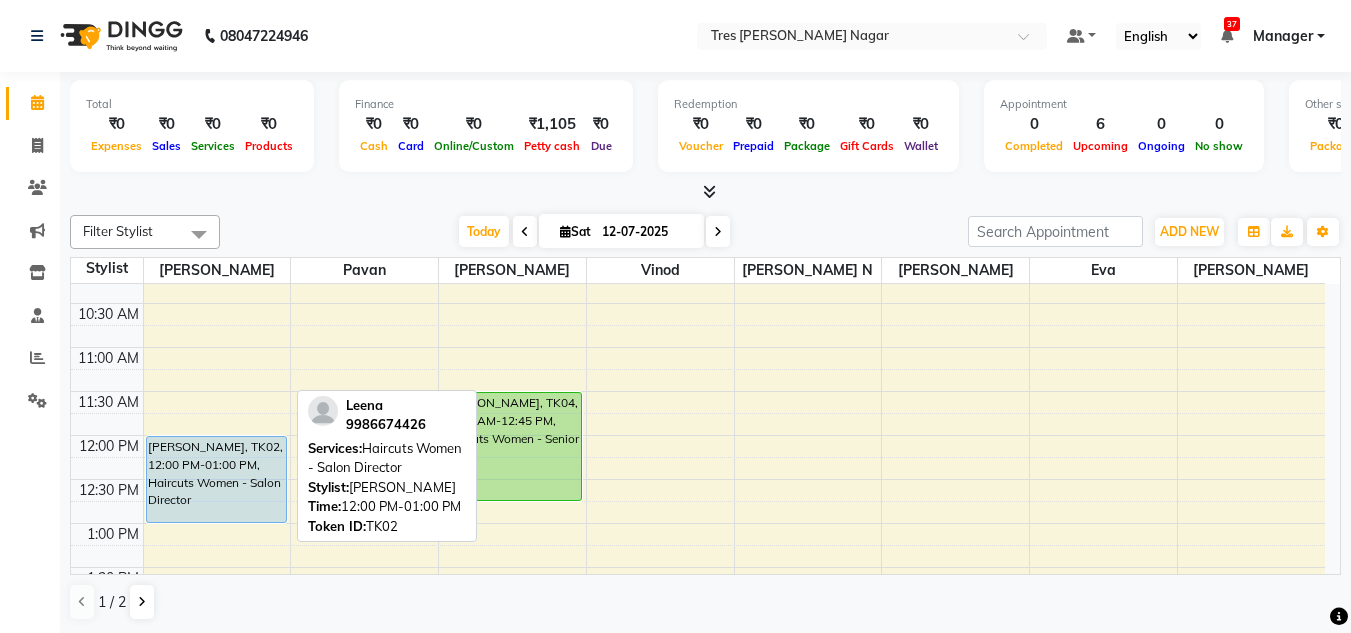 click on "[PERSON_NAME], TK02, 12:00 PM-01:00 PM, Haircuts Women - Salon Director" at bounding box center [216, 479] 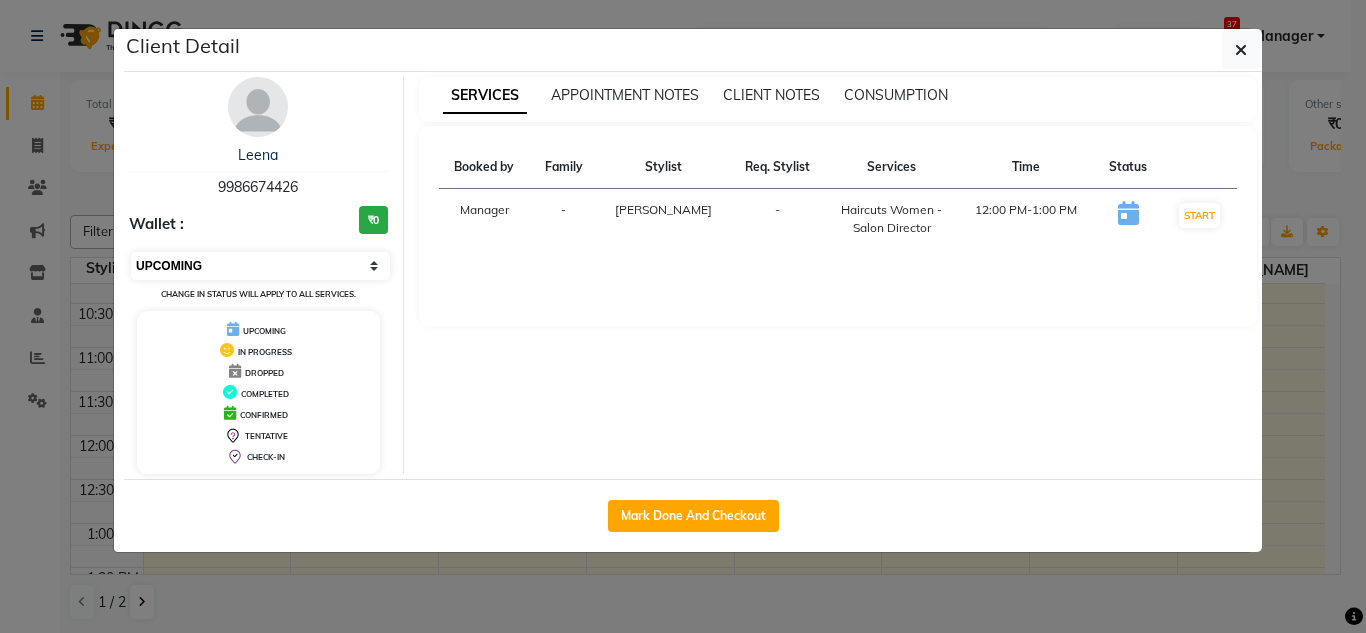 click on "Select IN SERVICE CONFIRMED TENTATIVE CHECK IN MARK DONE DROPPED UPCOMING" at bounding box center (260, 266) 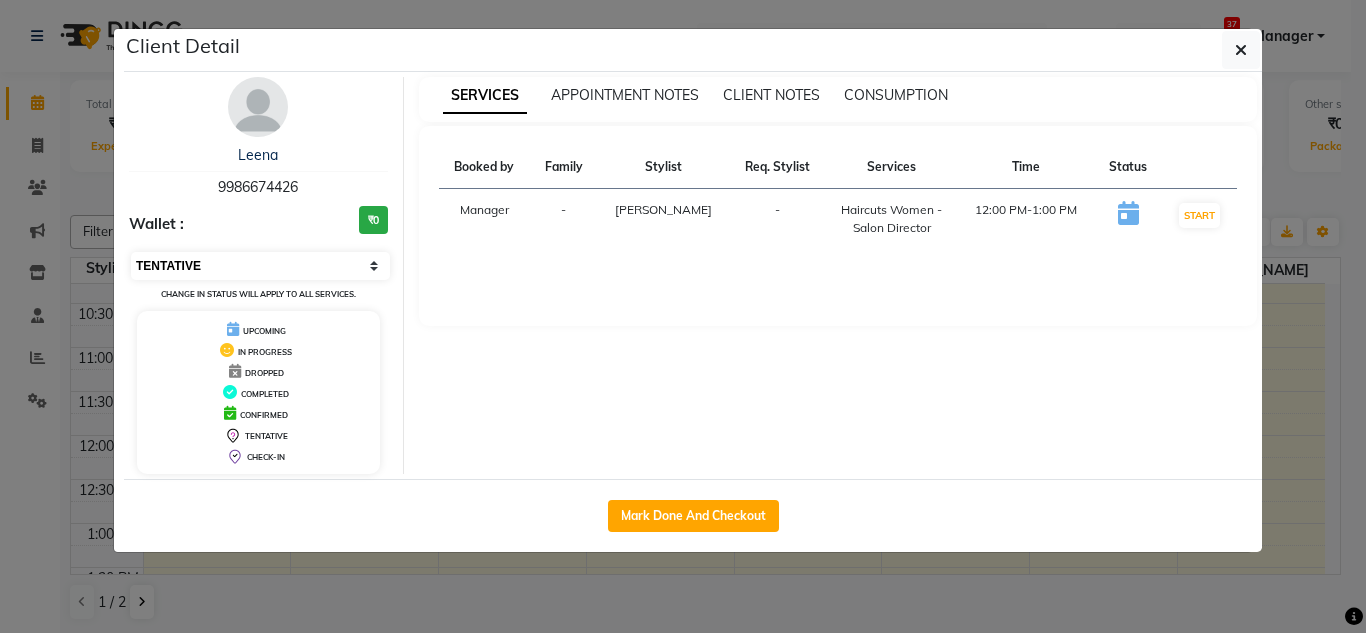 click on "Select IN SERVICE CONFIRMED TENTATIVE CHECK IN MARK DONE DROPPED UPCOMING" at bounding box center (260, 266) 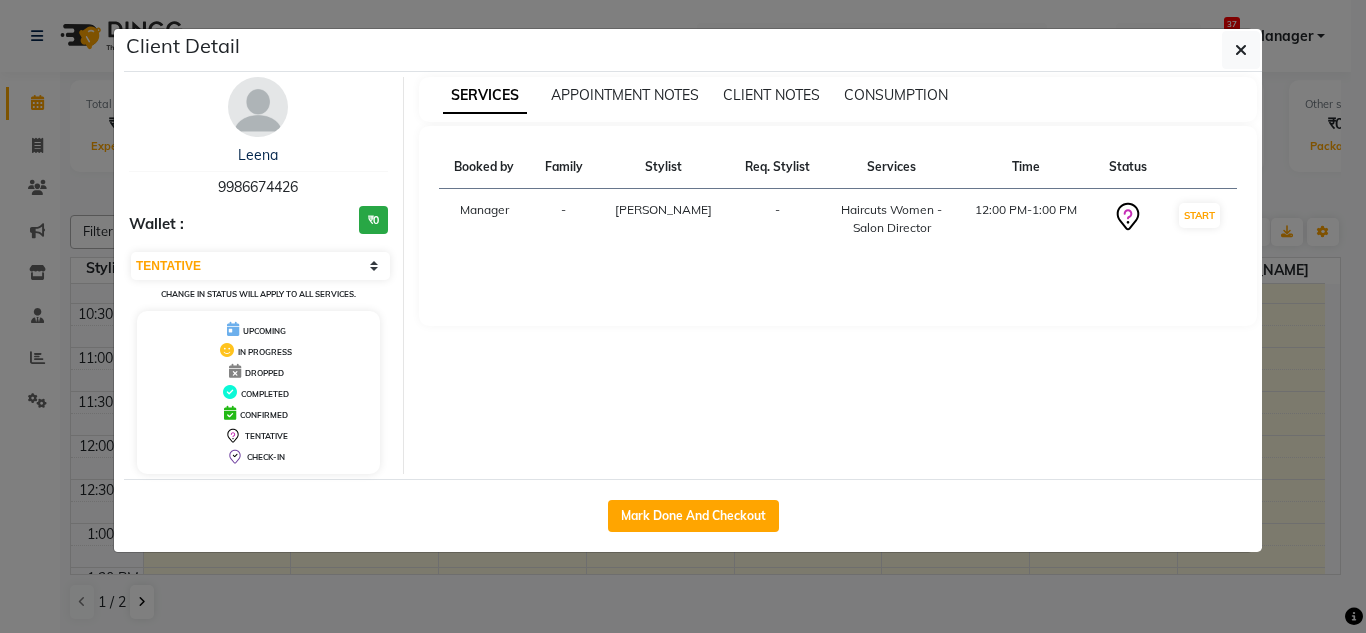 click on "Client Detail  Leena    9986674426 Wallet : ₹0 Select IN SERVICE CONFIRMED TENTATIVE CHECK IN MARK DONE DROPPED UPCOMING Change in status will apply to all services. UPCOMING IN PROGRESS DROPPED COMPLETED CONFIRMED TENTATIVE CHECK-IN SERVICES APPOINTMENT NOTES CLIENT NOTES CONSUMPTION Booked by Family Stylist Req. Stylist Services Time Status  Manager  - Shantanu Reddy -  Haircuts Women - Salon Director   12:00 PM-1:00 PM   START   Mark Done And Checkout" 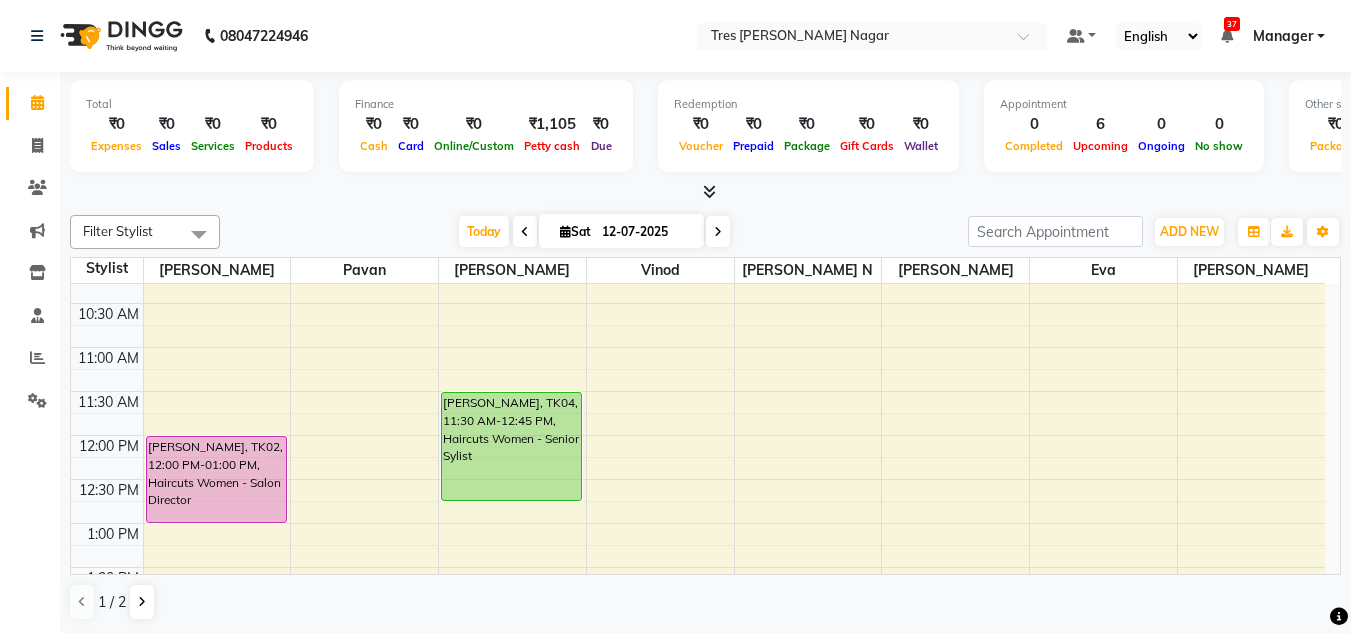 scroll, scrollTop: 1, scrollLeft: 0, axis: vertical 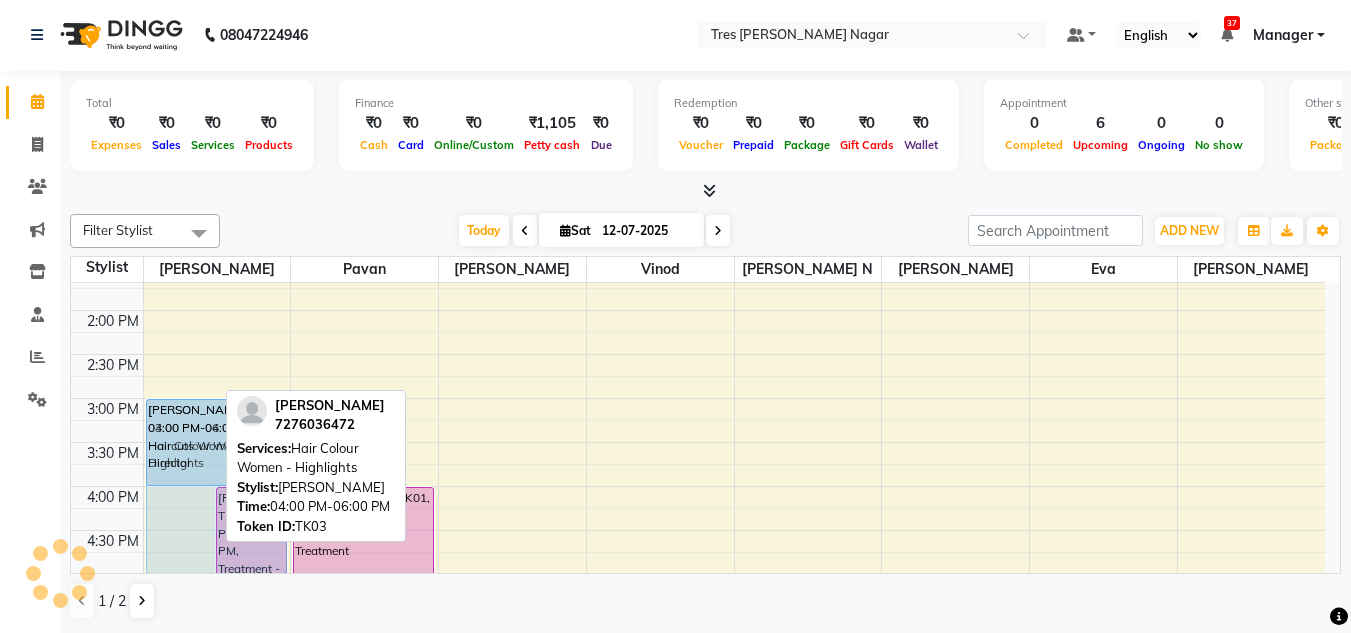 drag, startPoint x: 175, startPoint y: 526, endPoint x: 201, endPoint y: 427, distance: 102.357216 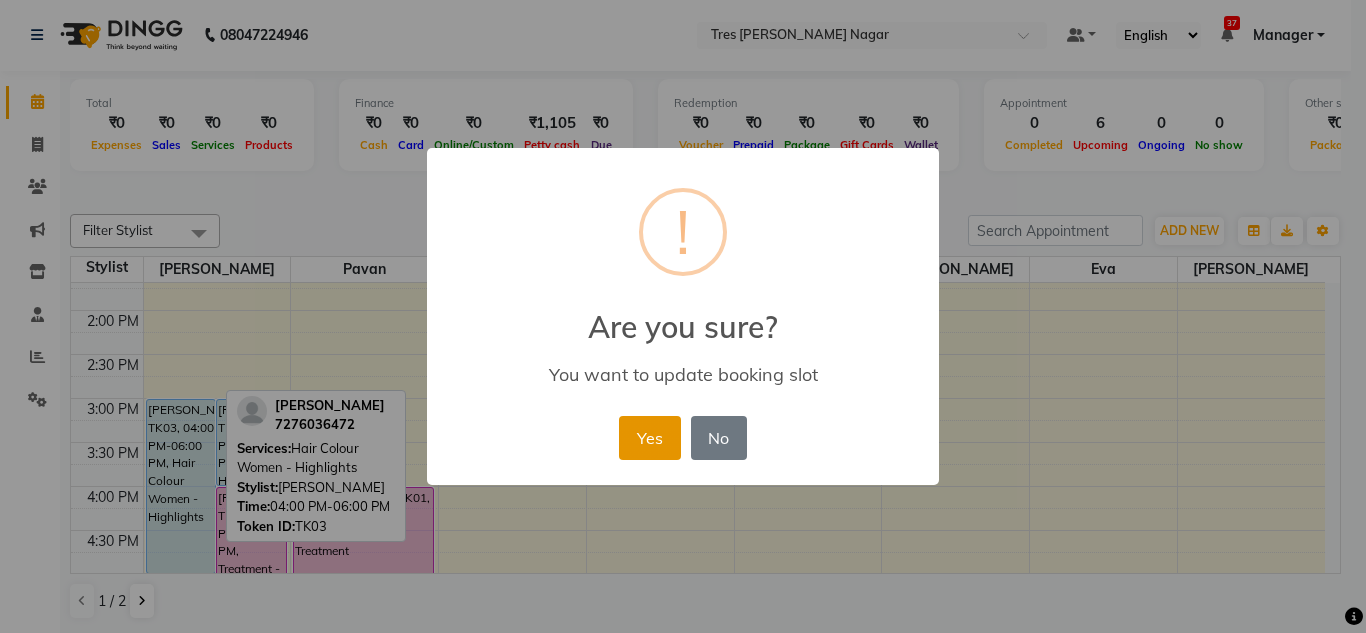 click on "Yes" at bounding box center [649, 438] 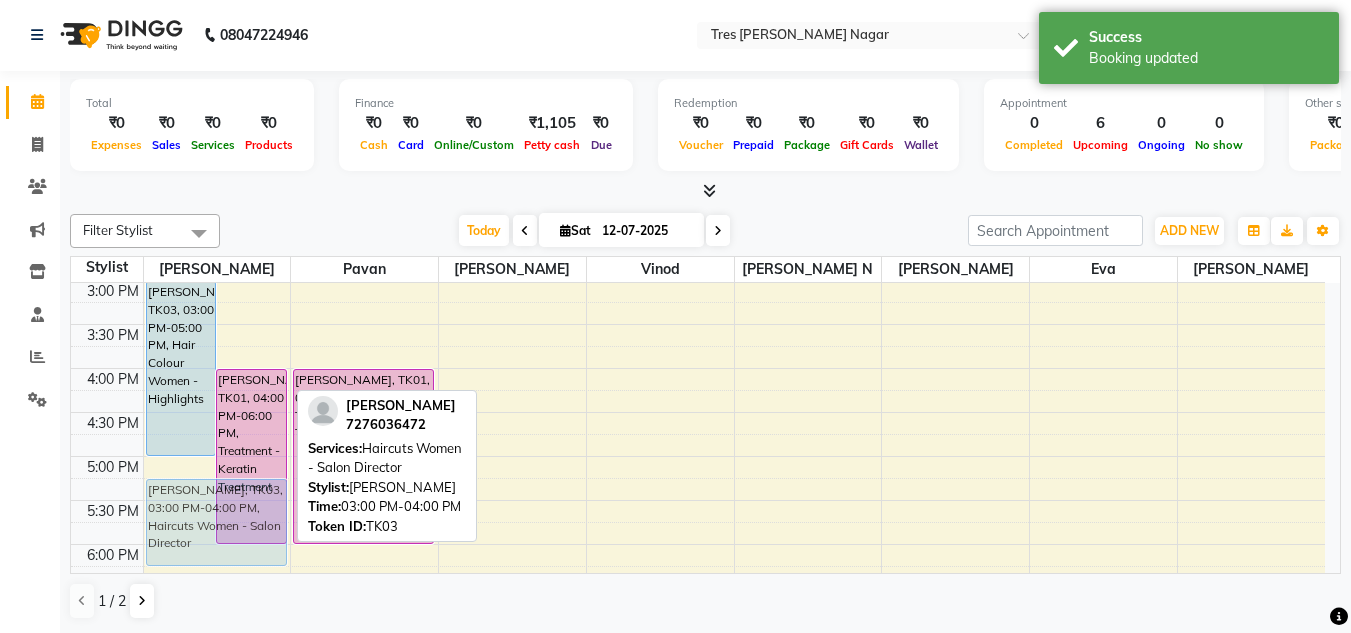 scroll, scrollTop: 619, scrollLeft: 0, axis: vertical 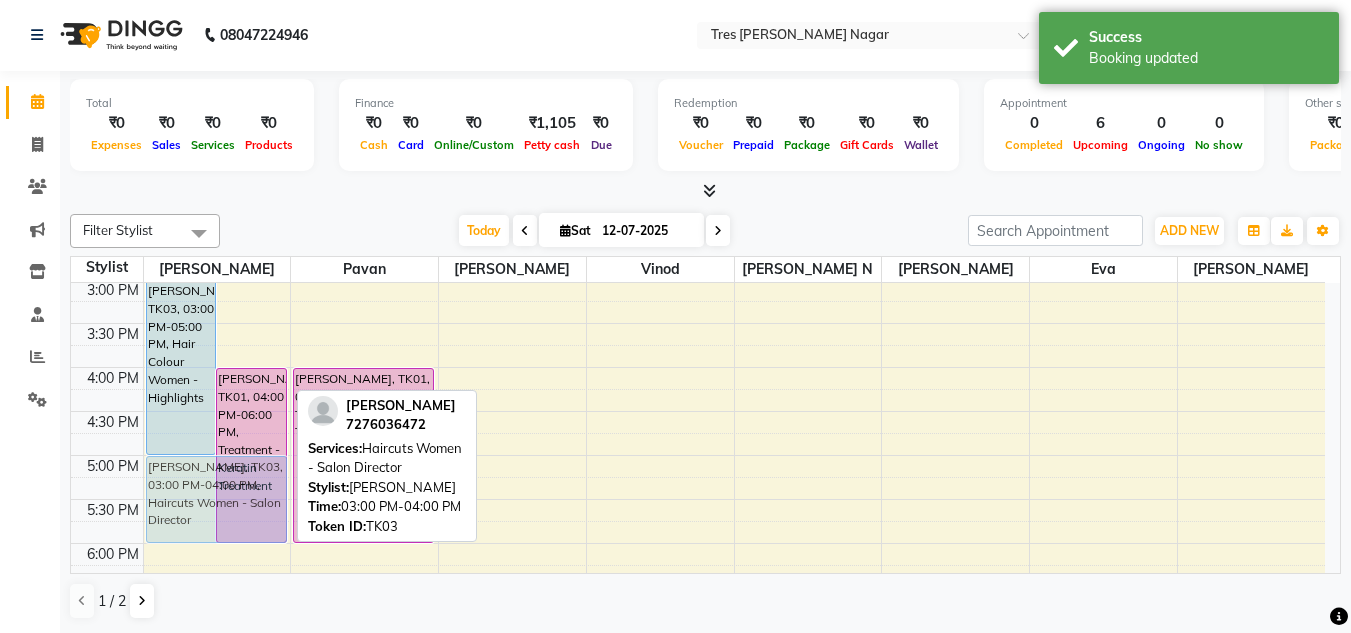 drag, startPoint x: 260, startPoint y: 440, endPoint x: 248, endPoint y: 503, distance: 64.132675 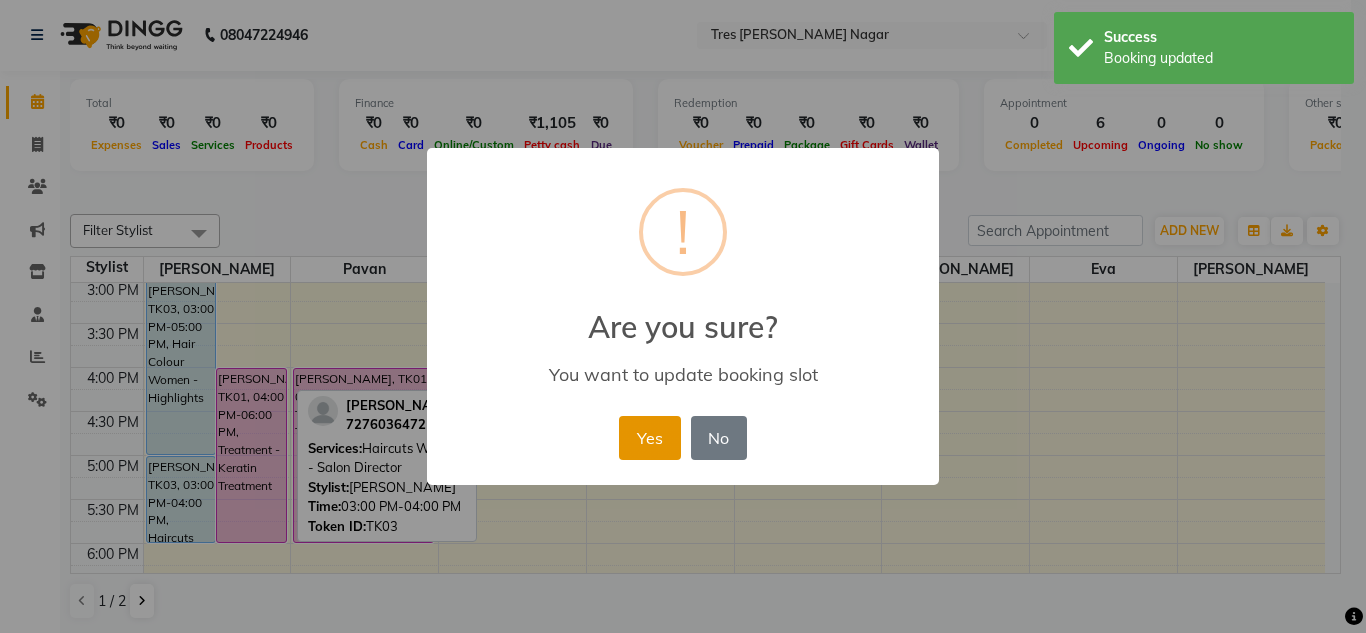 click on "Yes" at bounding box center [649, 438] 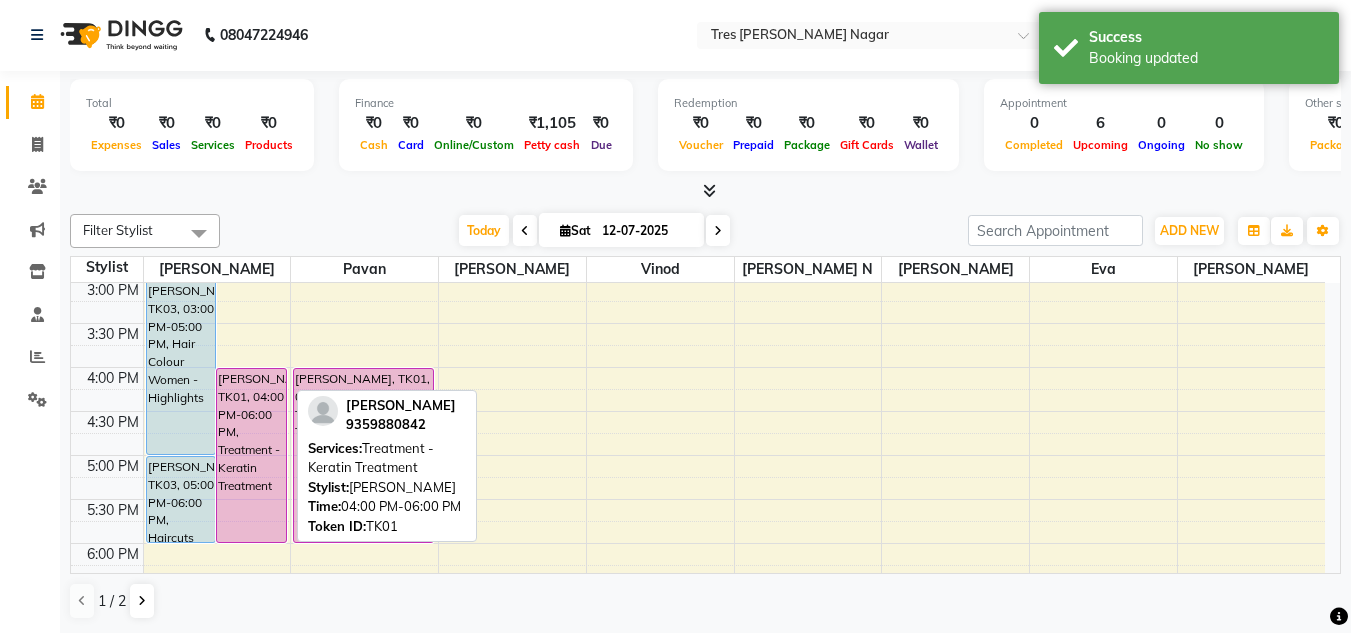 click on "[PERSON_NAME], TK01, 04:00 PM-06:00 PM, Treatment - Keratin Treatment" at bounding box center (251, 455) 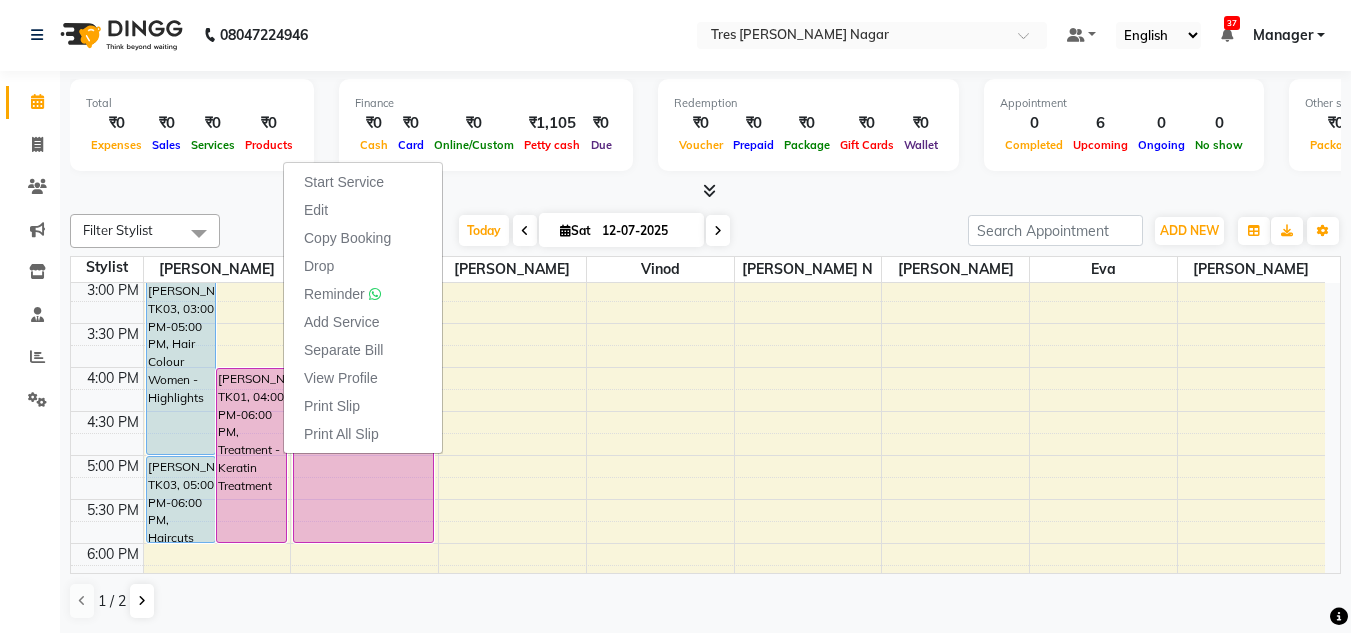 click at bounding box center [705, 191] 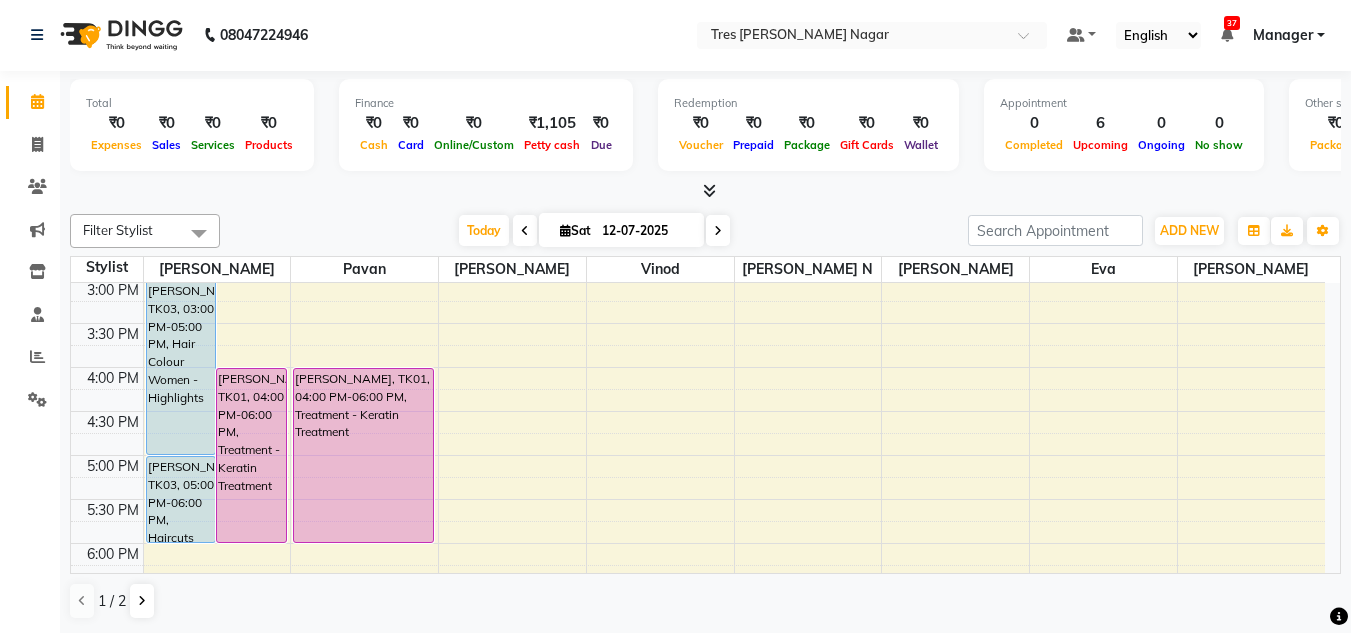 click on "3:30 PM" at bounding box center [113, 334] 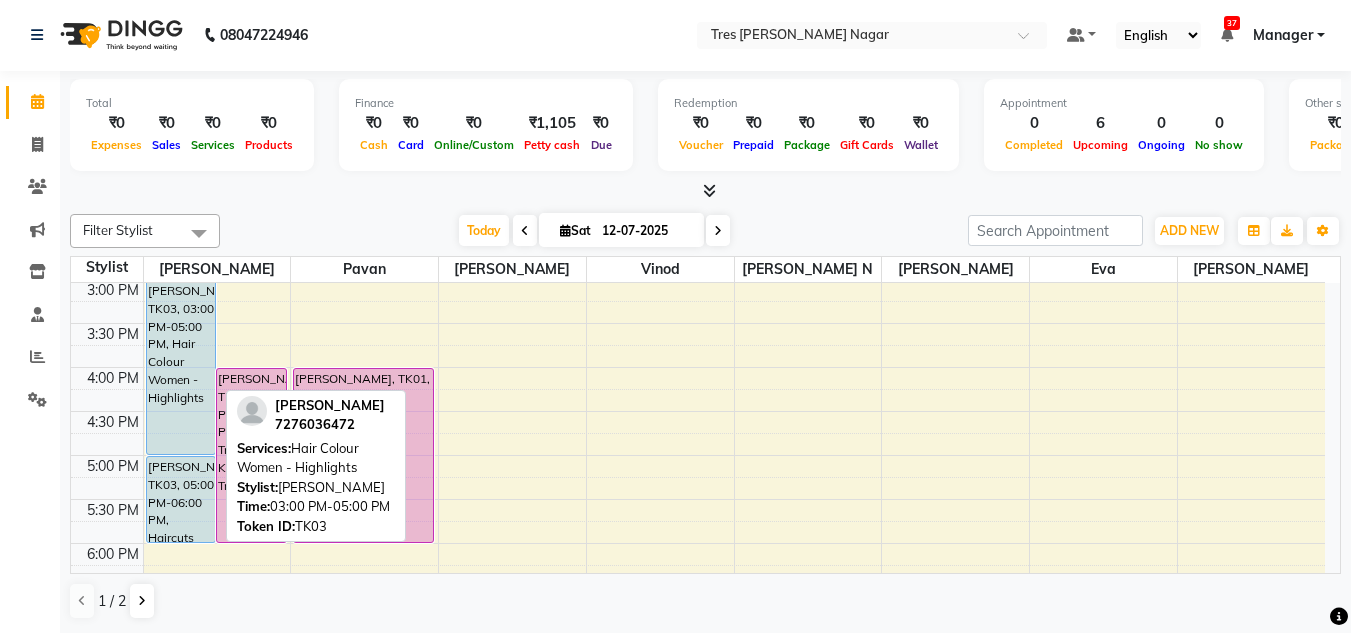 click on "Preeti Singh, TK03, 03:00 PM-05:00 PM, Hair Colour Women - Highlights" at bounding box center [181, 367] 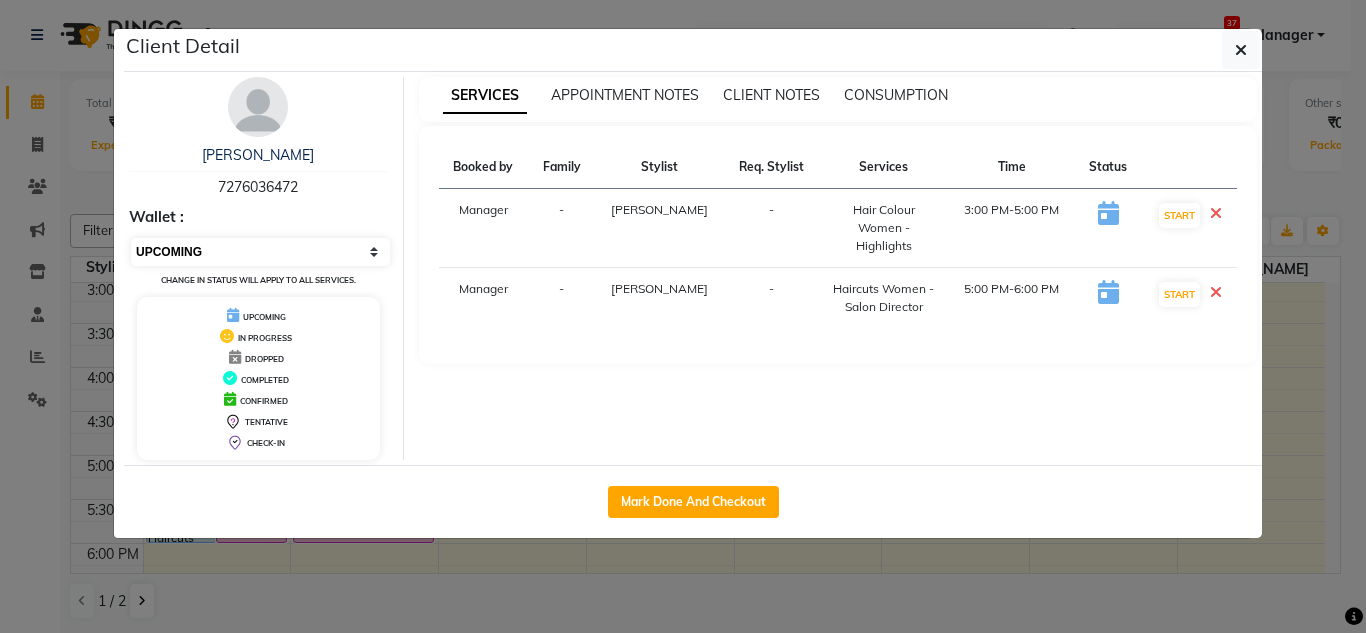 drag, startPoint x: 227, startPoint y: 243, endPoint x: 210, endPoint y: 245, distance: 17.117243 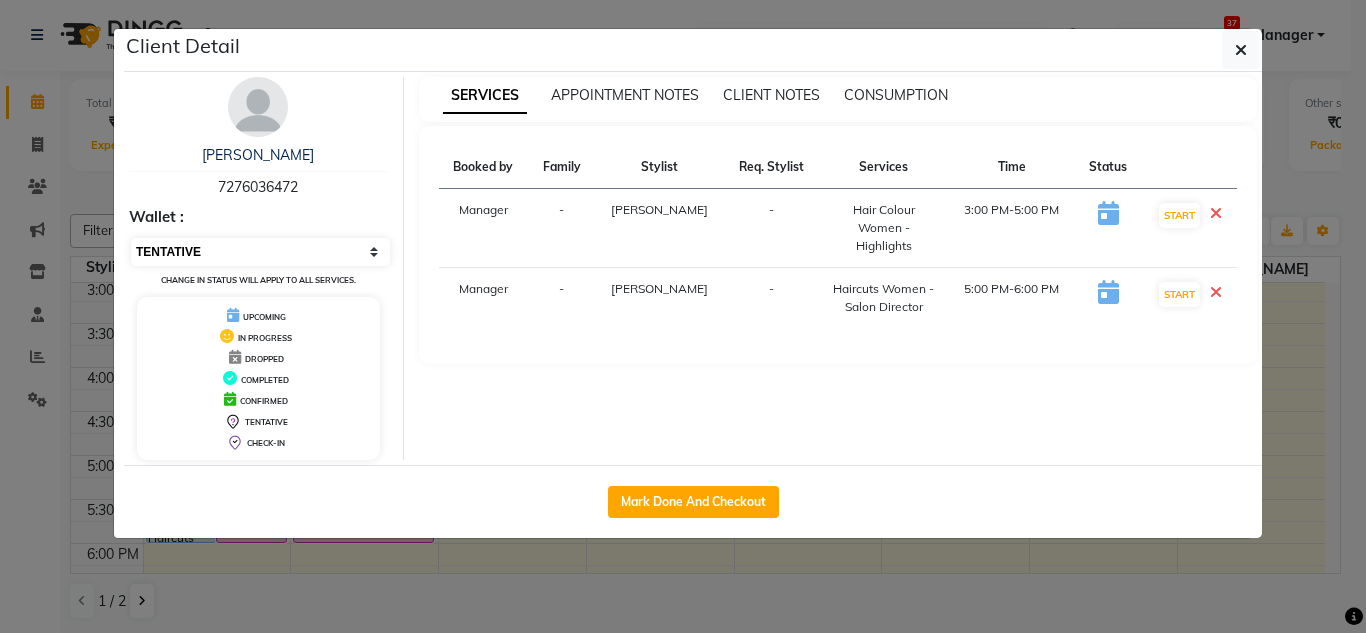 click on "Select IN SERVICE CONFIRMED TENTATIVE CHECK IN MARK DONE DROPPED UPCOMING" at bounding box center [260, 252] 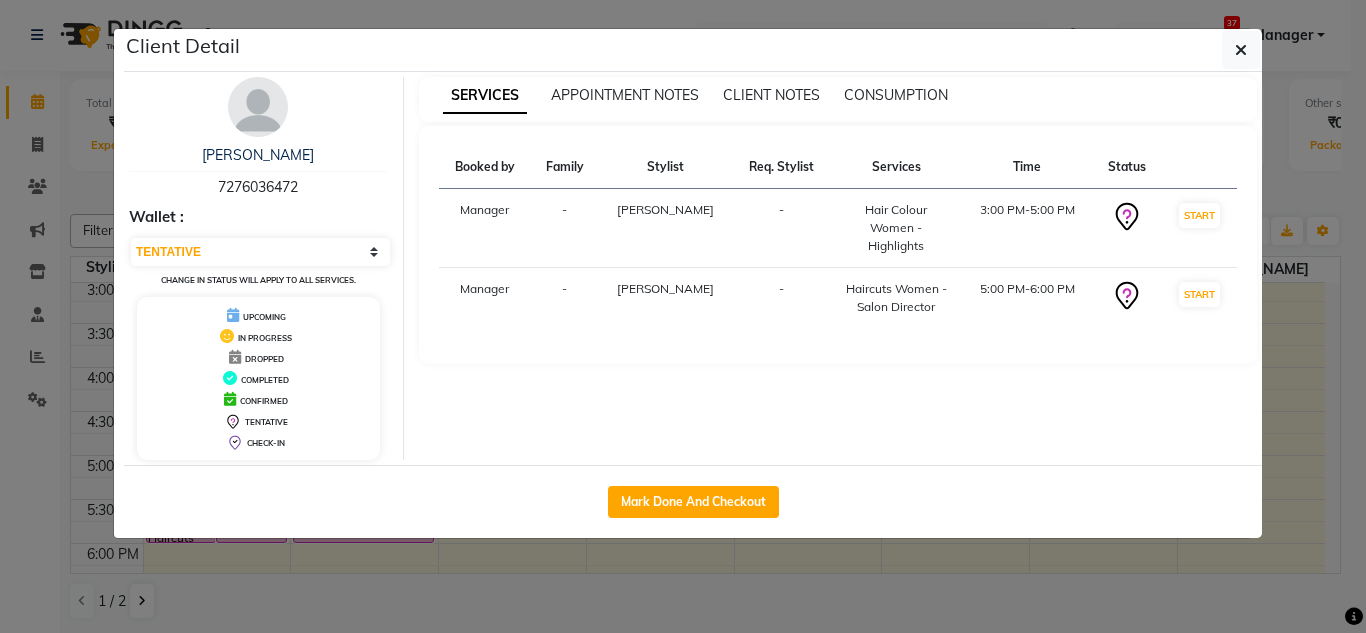 click on "Client Detail  Preeti Singh   7276036472 Wallet : Select IN SERVICE CONFIRMED TENTATIVE CHECK IN MARK DONE DROPPED UPCOMING Change in status will apply to all services. UPCOMING IN PROGRESS DROPPED COMPLETED CONFIRMED TENTATIVE CHECK-IN SERVICES APPOINTMENT NOTES CLIENT NOTES CONSUMPTION Booked by Family Stylist Req. Stylist Services Time Status  Manager  - Shantanu Reddy -  Hair Colour Women - Highlights   3:00 PM-5:00 PM   START   Manager  - Shantanu Reddy -  Haircuts Women - Salon Director   5:00 PM-6:00 PM   START   Mark Done And Checkout" 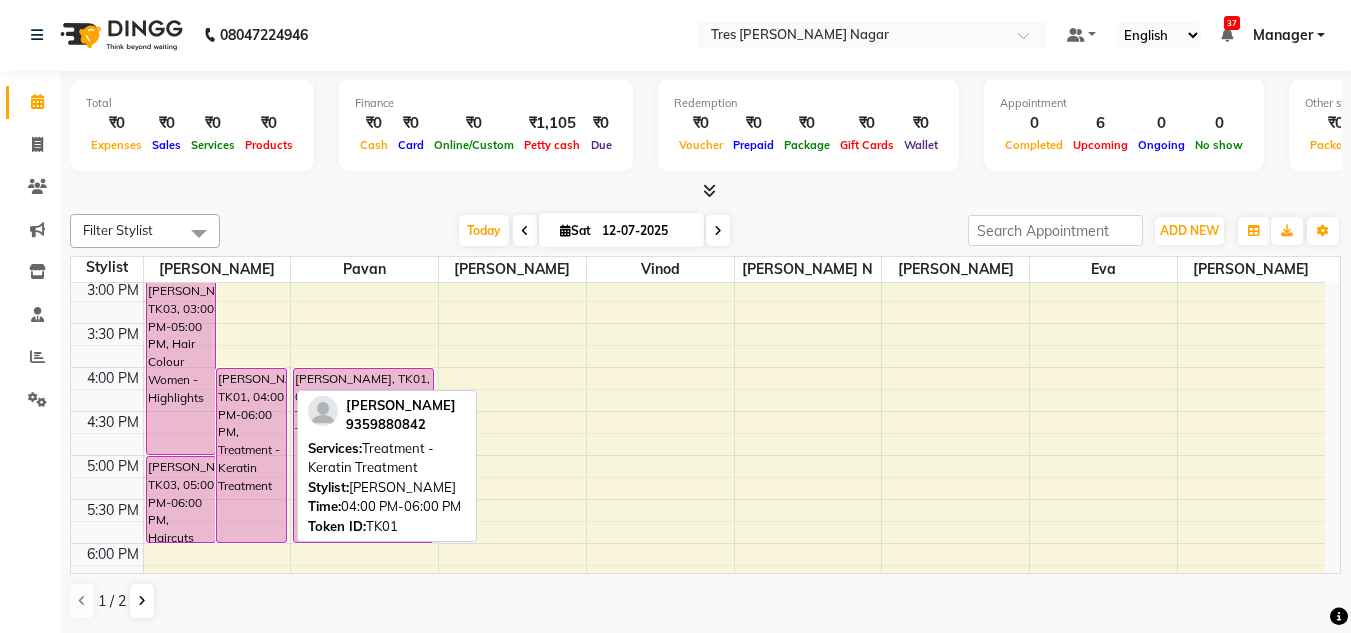 click on "[PERSON_NAME], TK01, 04:00 PM-06:00 PM, Treatment - Keratin Treatment" at bounding box center [251, 455] 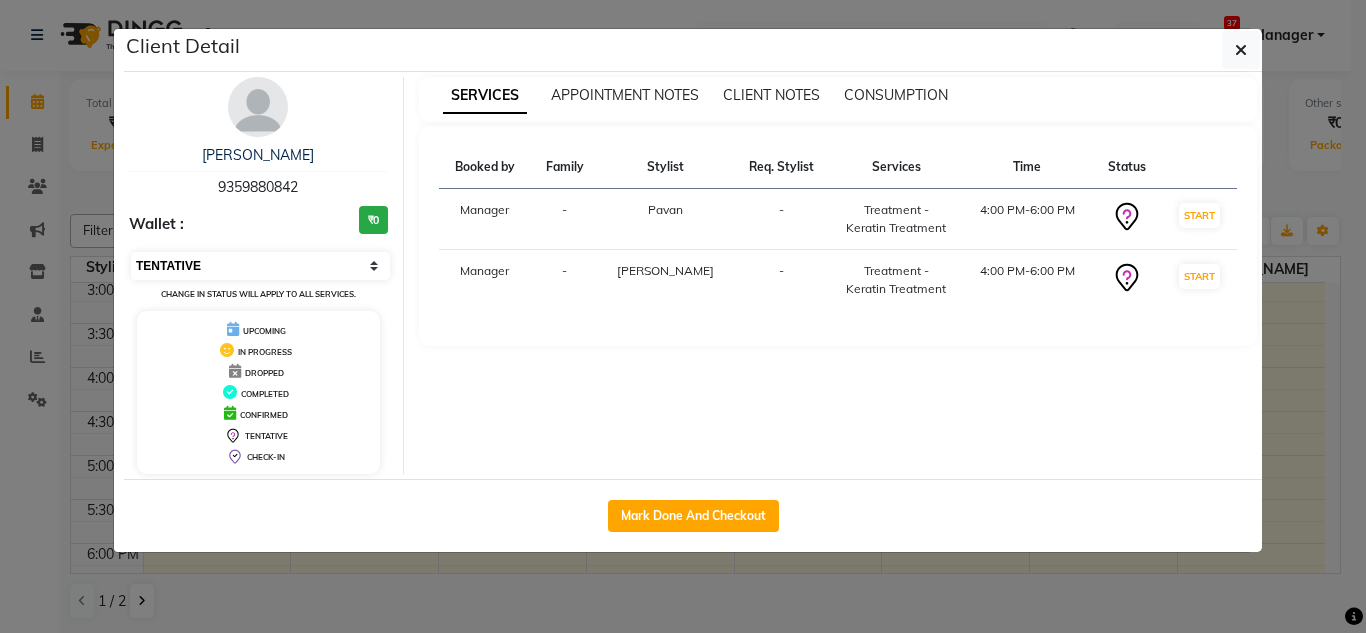 click on "Select IN SERVICE CONFIRMED TENTATIVE CHECK IN MARK DONE DROPPED UPCOMING" at bounding box center [260, 266] 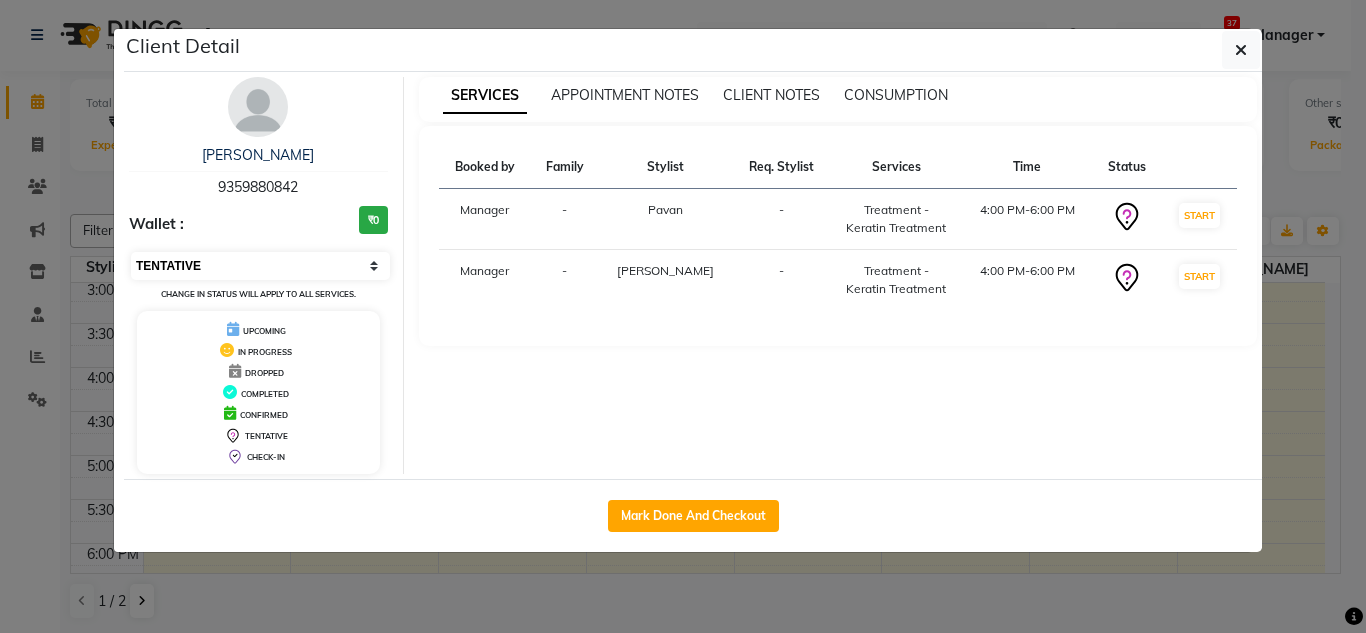 select on "5" 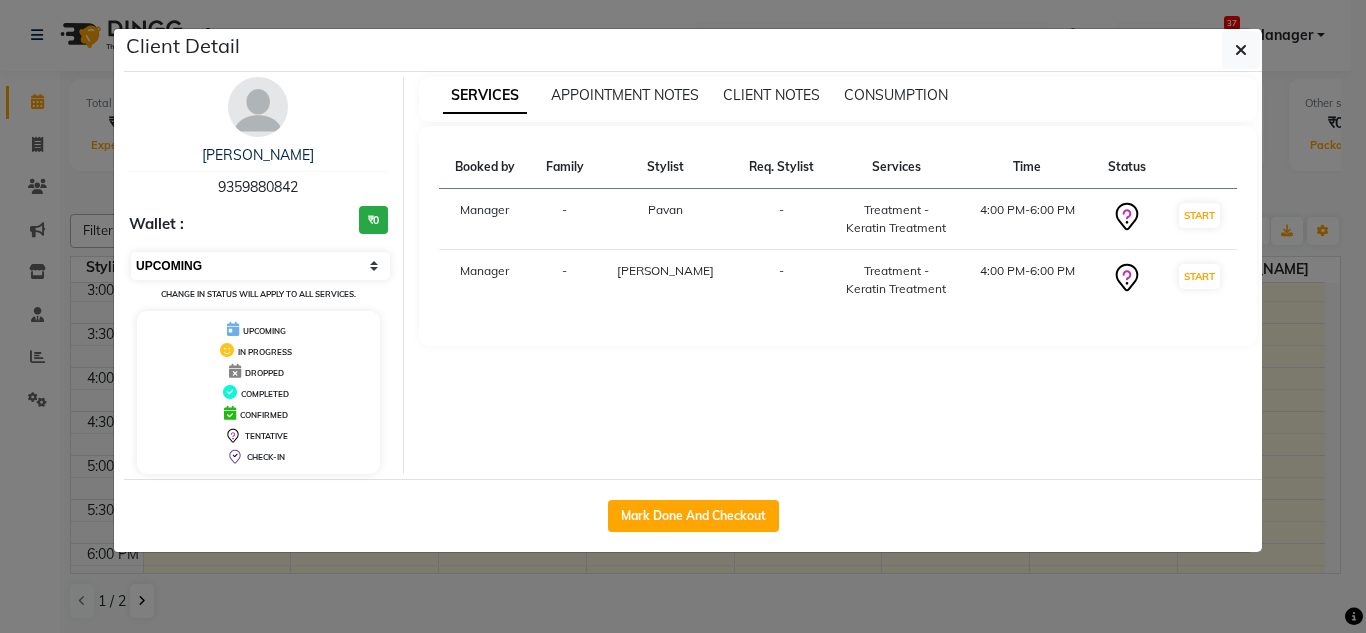 click on "Select IN SERVICE CONFIRMED TENTATIVE CHECK IN MARK DONE DROPPED UPCOMING" at bounding box center [260, 266] 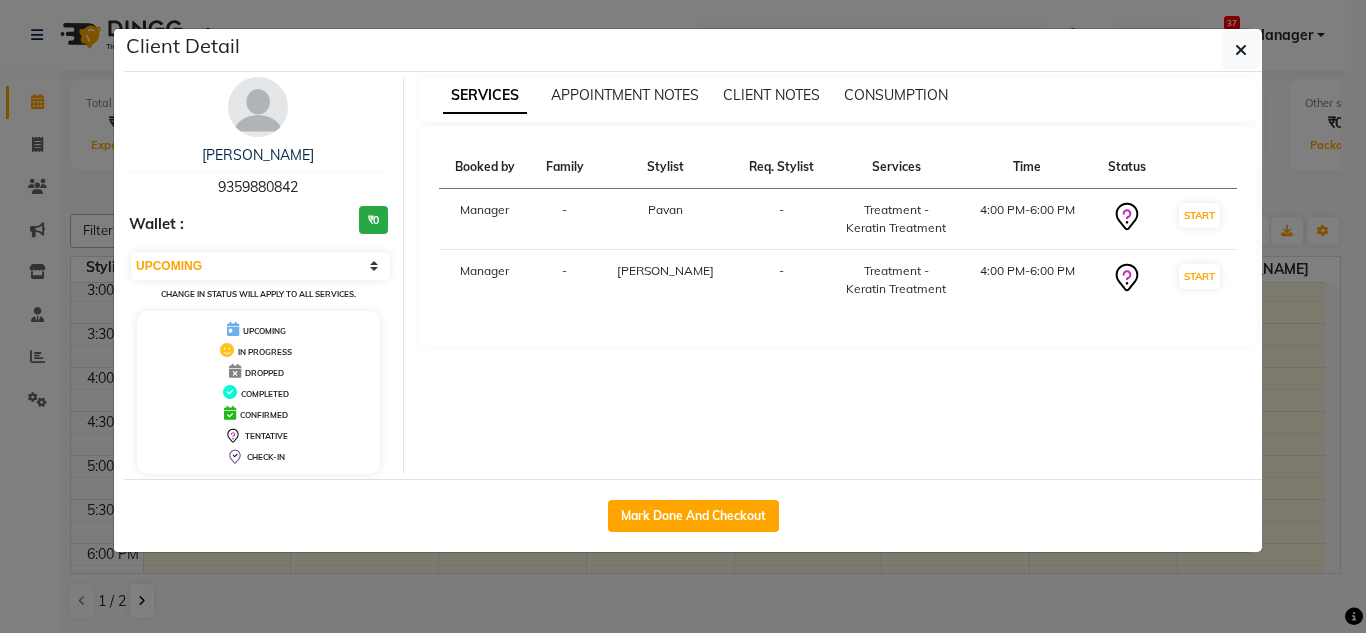 click on "Client Detail  [PERSON_NAME]   9359880842 Wallet : ₹0 Select IN SERVICE CONFIRMED TENTATIVE CHECK IN MARK DONE DROPPED UPCOMING Change in status will apply to all services. UPCOMING IN PROGRESS DROPPED COMPLETED CONFIRMED TENTATIVE CHECK-IN SERVICES APPOINTMENT NOTES CLIENT NOTES CONSUMPTION Booked by Family Stylist Req. Stylist Services Time Status  Manager  - [PERSON_NAME] -  Treatment - Keratin Treatment   4:00 PM-6:00 PM   START   Manager  - [PERSON_NAME] -  Treatment - Keratin Treatment   4:00 PM-6:00 PM   START   Mark Done And Checkout" 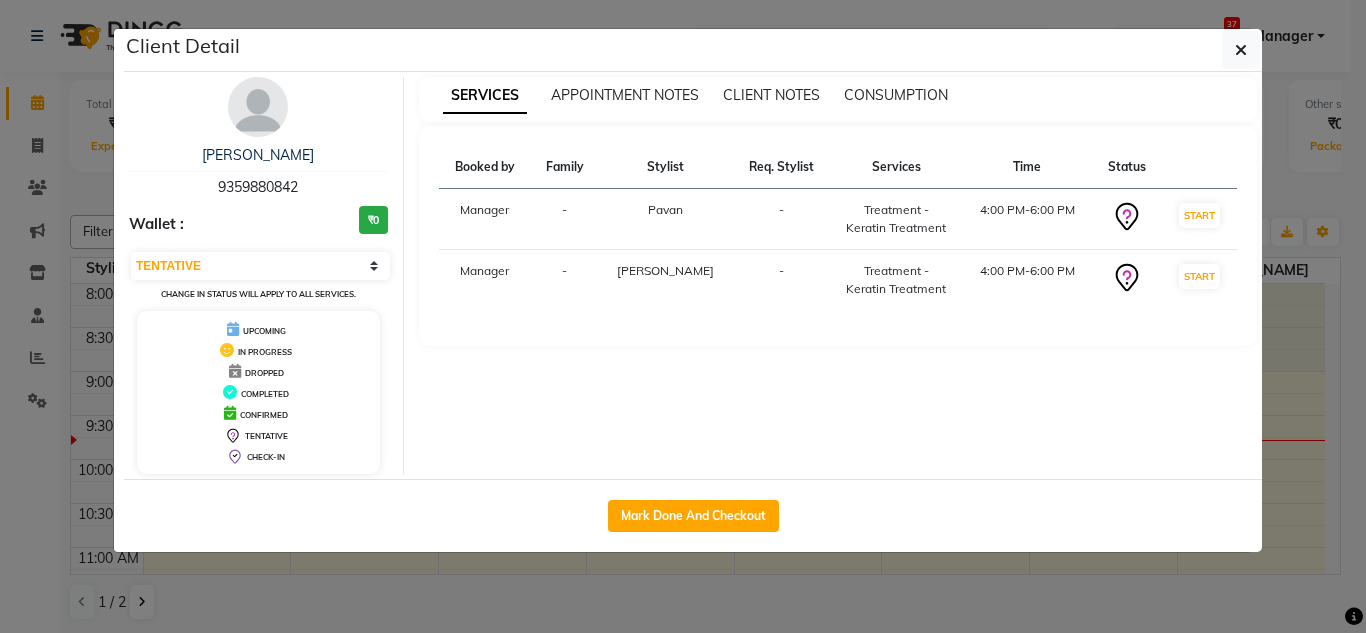 scroll, scrollTop: 0, scrollLeft: 0, axis: both 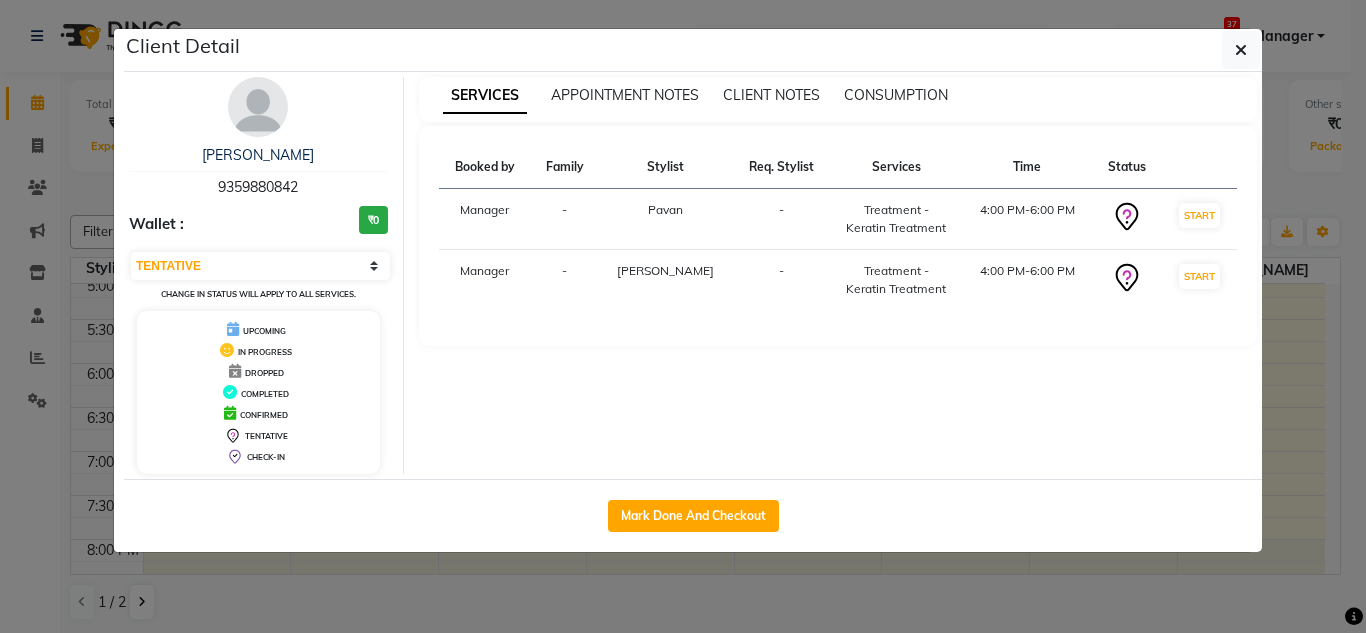 click on "Wallet : ₹0" at bounding box center (258, 224) 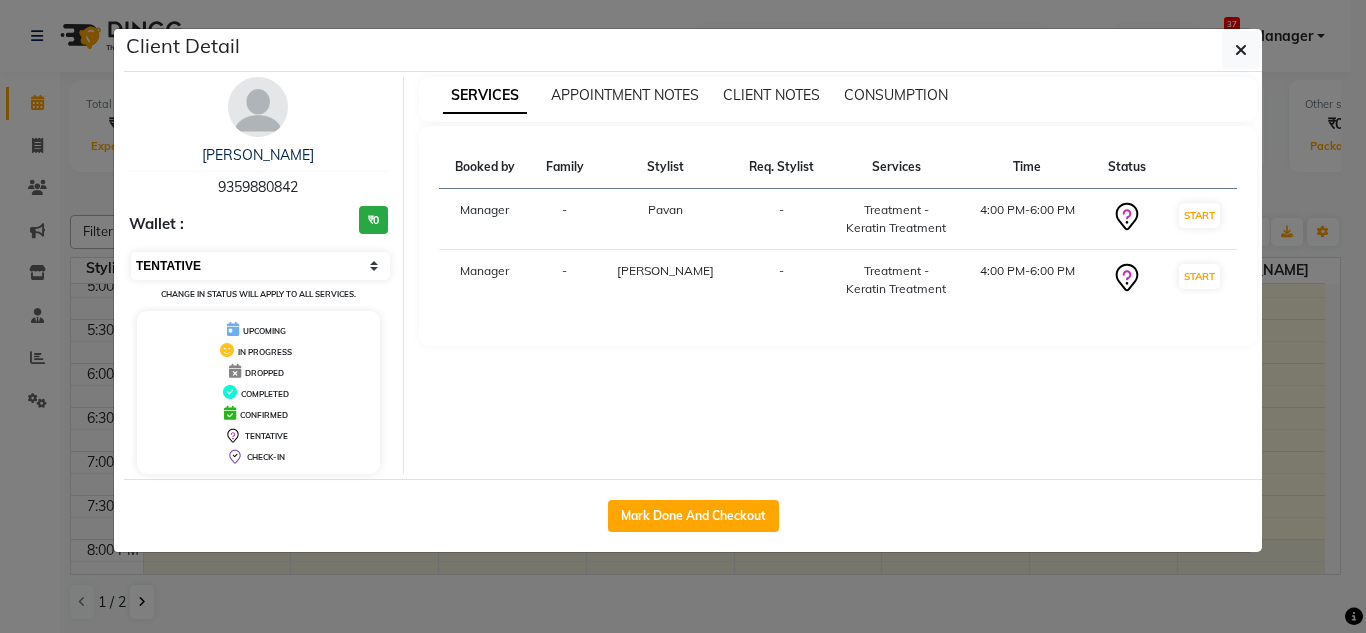 click on "Select IN SERVICE CONFIRMED TENTATIVE CHECK IN MARK DONE DROPPED UPCOMING" at bounding box center (260, 266) 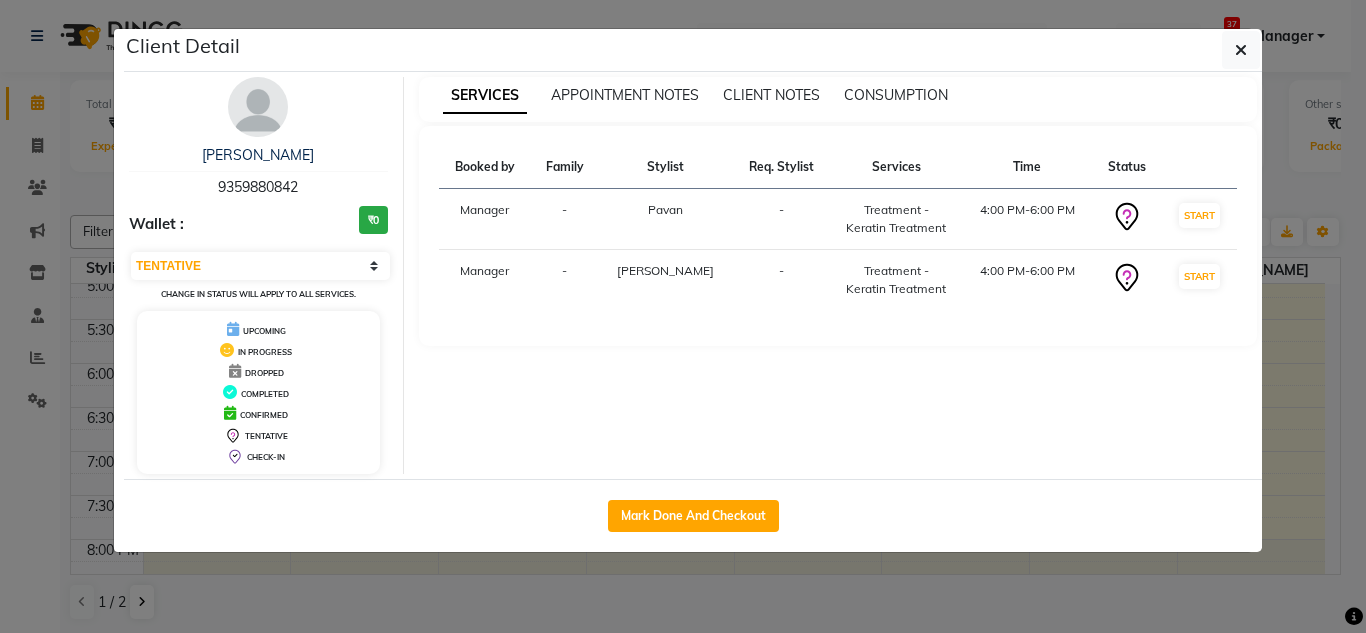 select on "5" 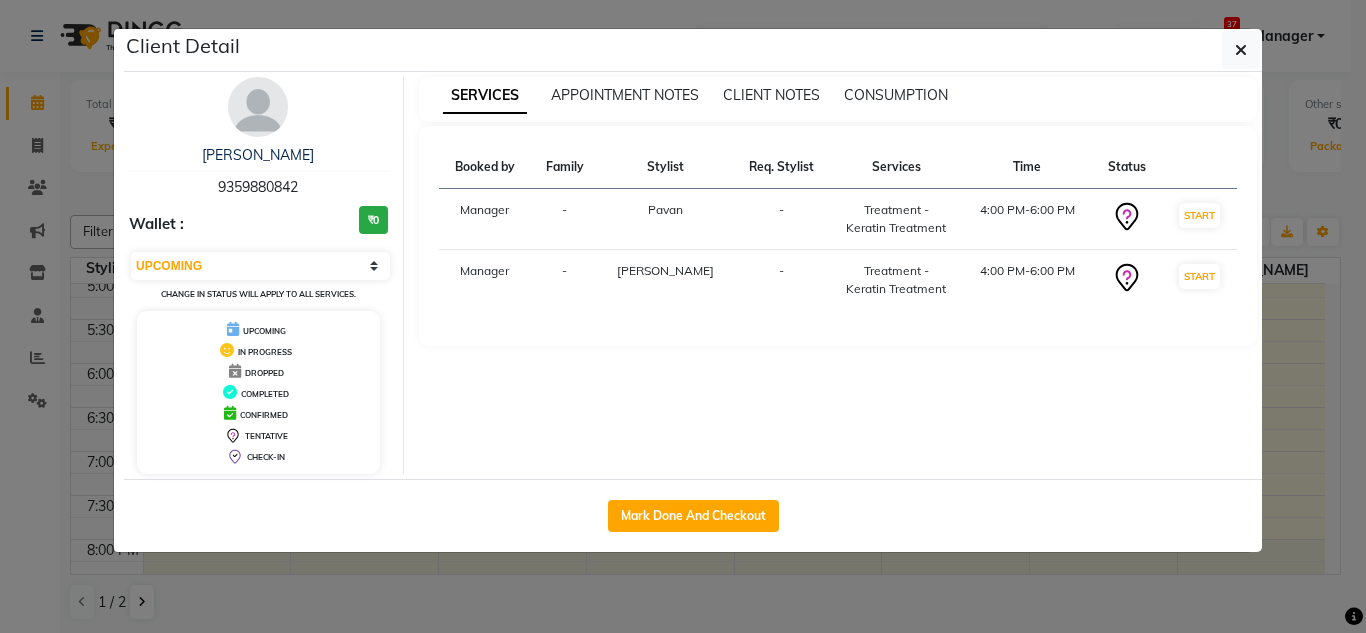 click on "Select IN SERVICE CONFIRMED TENTATIVE CHECK IN MARK DONE DROPPED UPCOMING" at bounding box center [260, 266] 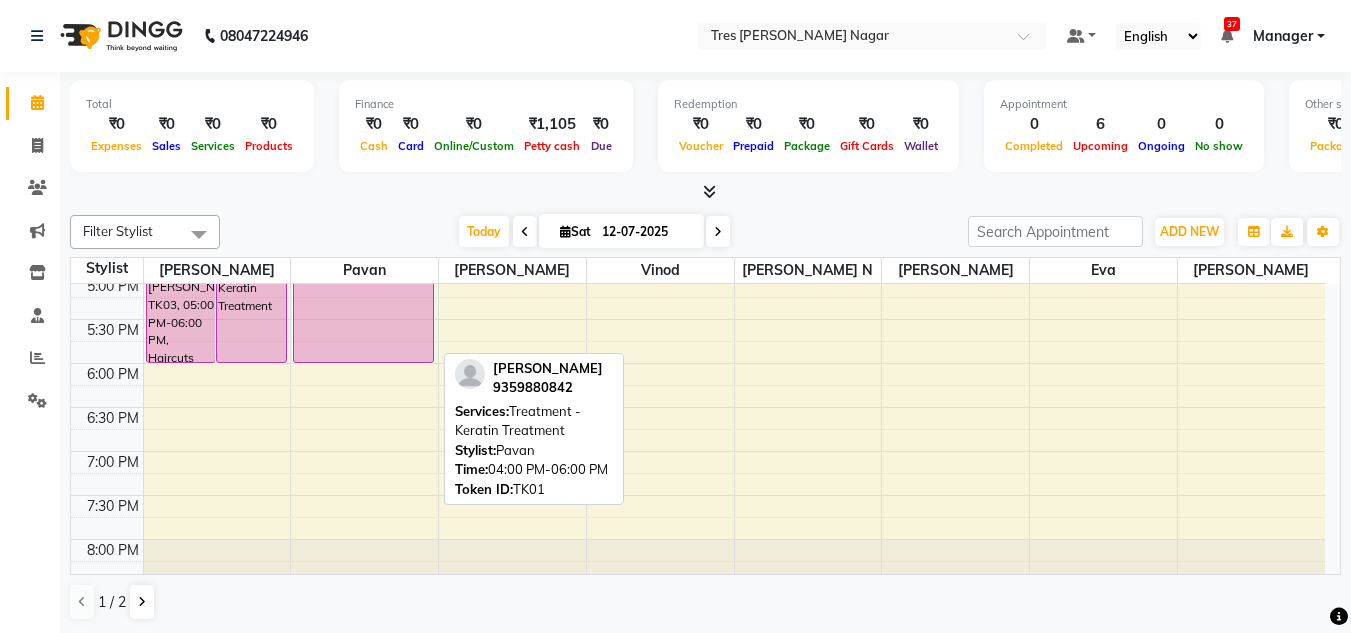 click on "[PERSON_NAME], TK01, 04:00 PM-06:00 PM, Treatment - Keratin Treatment" at bounding box center [363, 275] 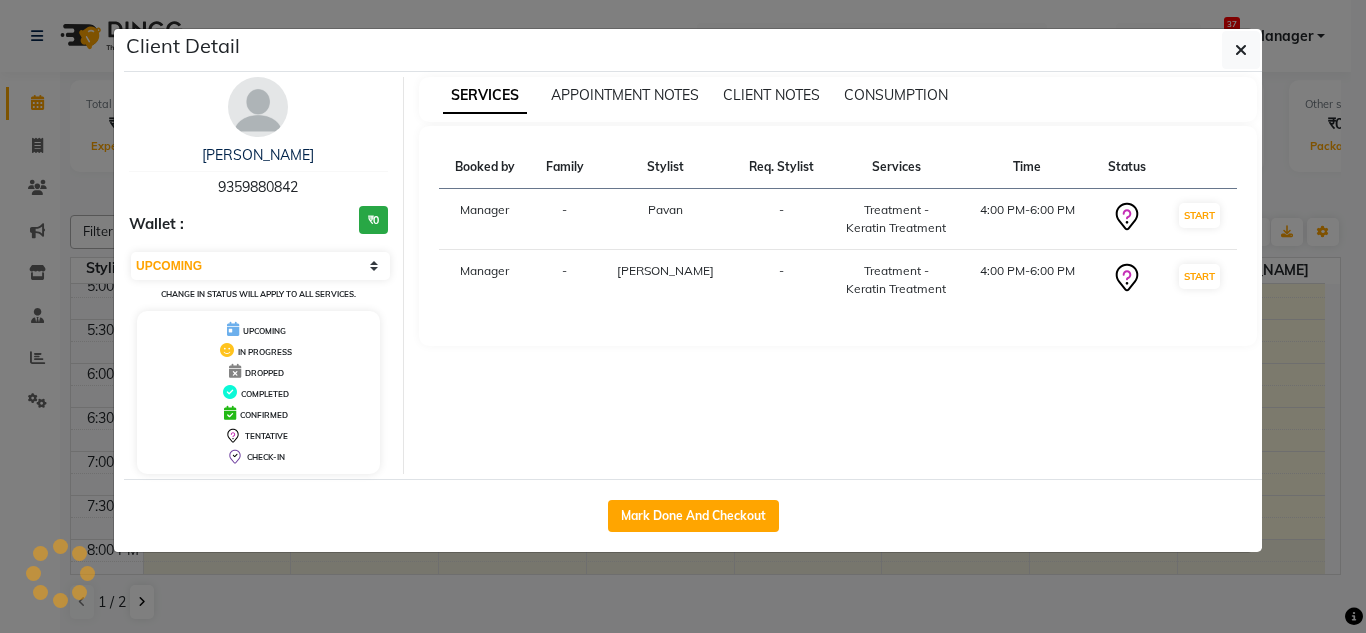 select on "7" 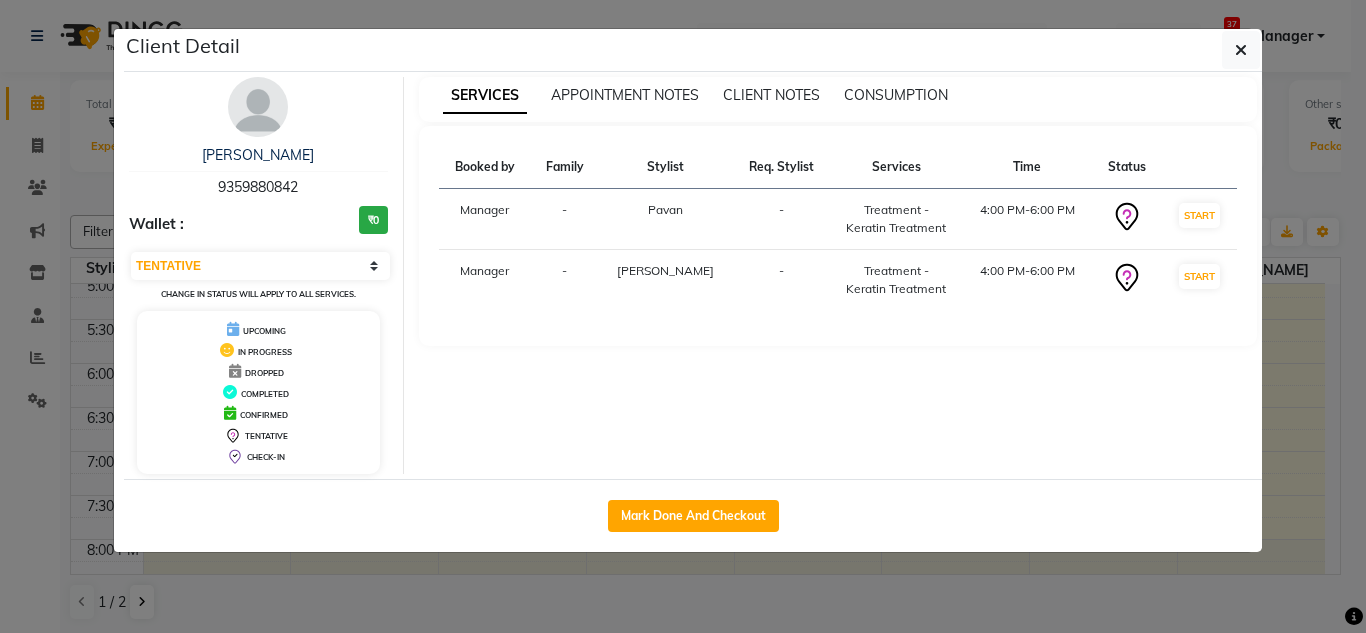 click on "Mark Done And Checkout" 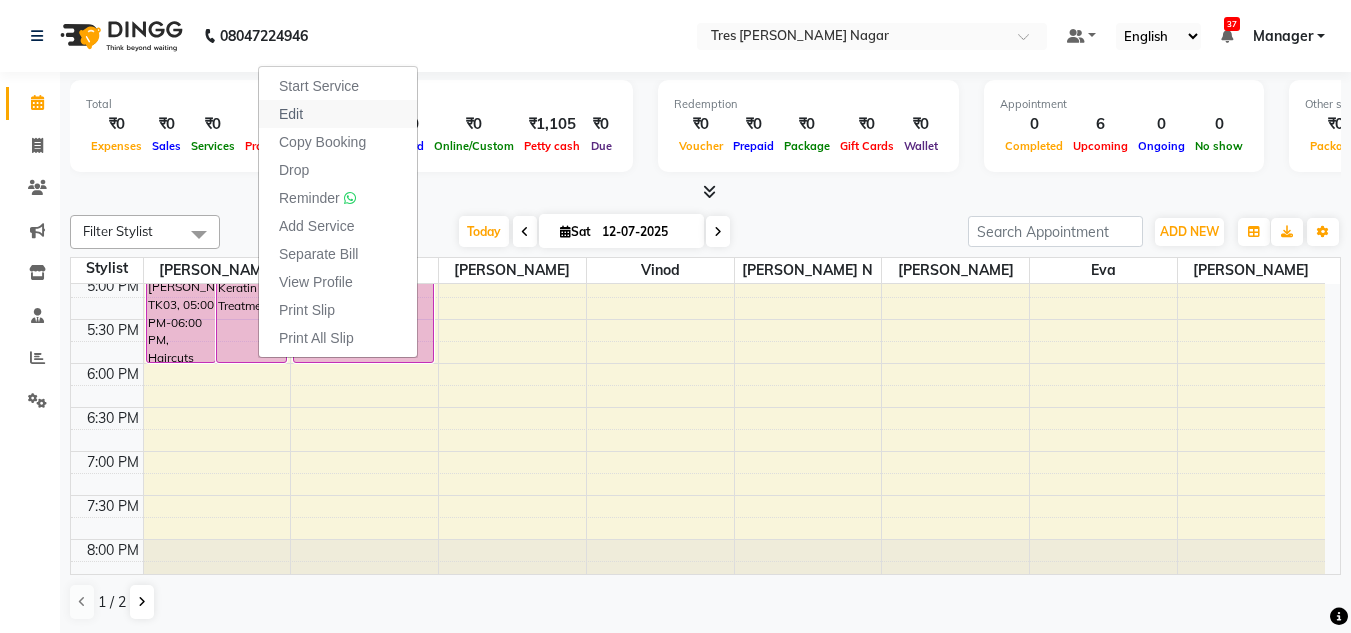 click on "Edit" at bounding box center (338, 114) 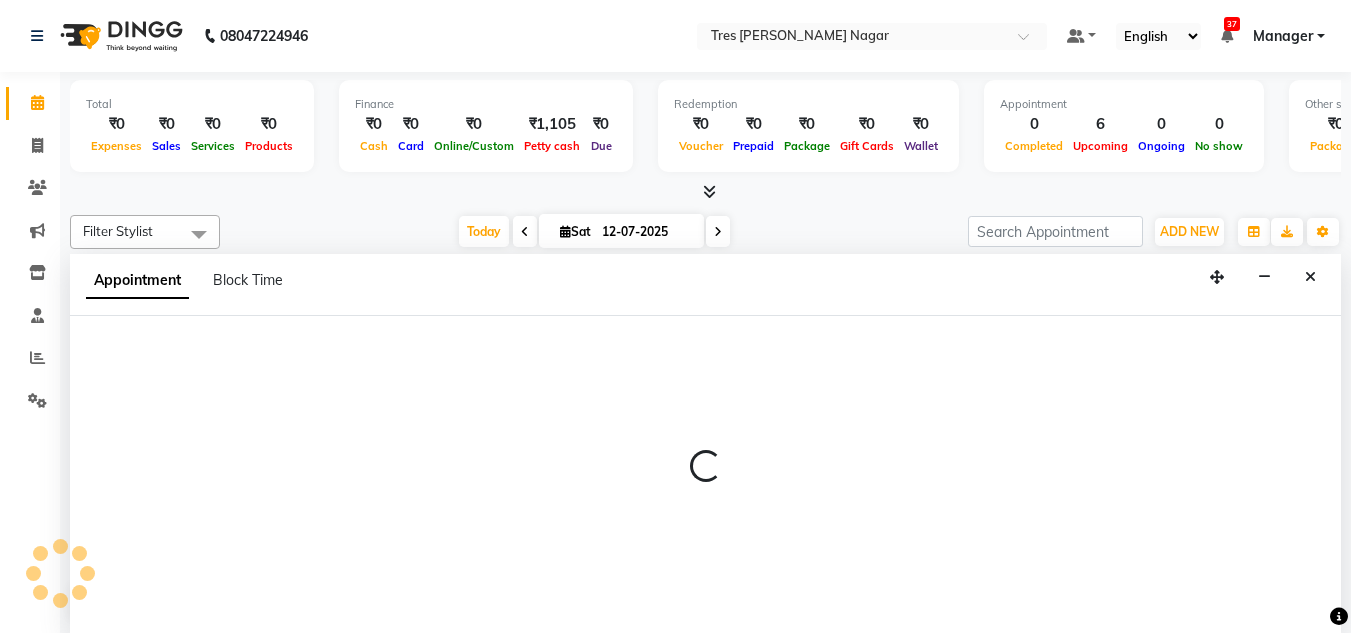 scroll, scrollTop: 1, scrollLeft: 0, axis: vertical 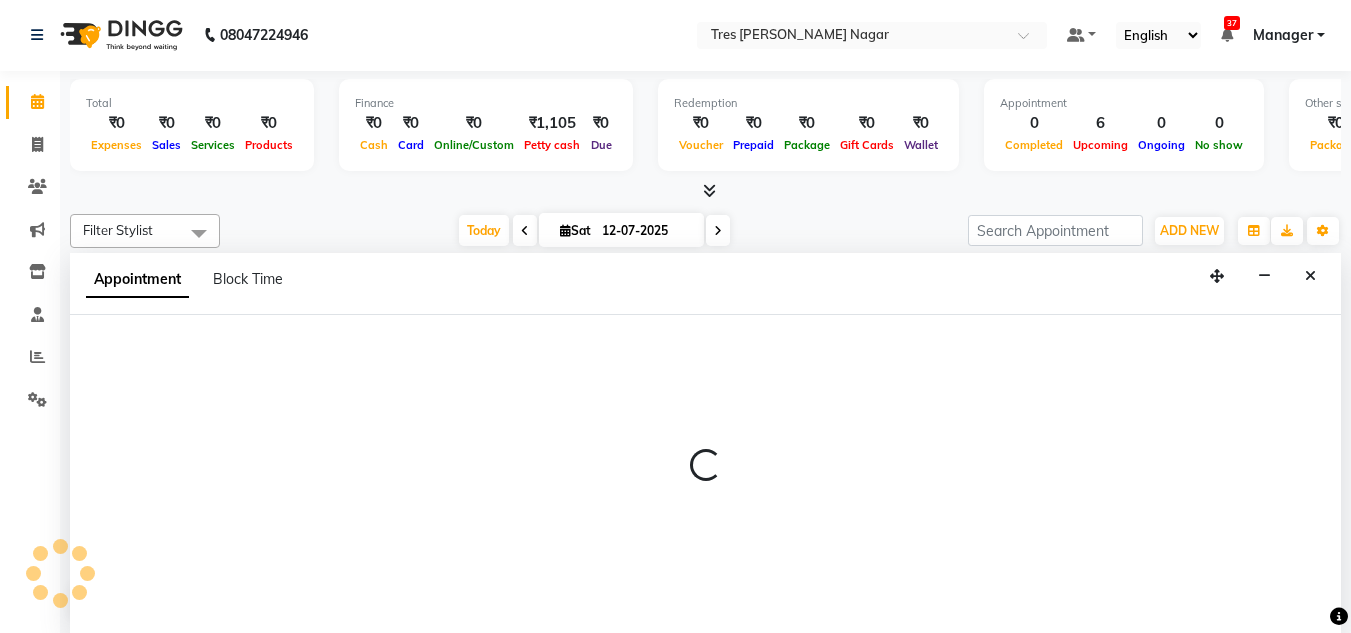 select on "tentative" 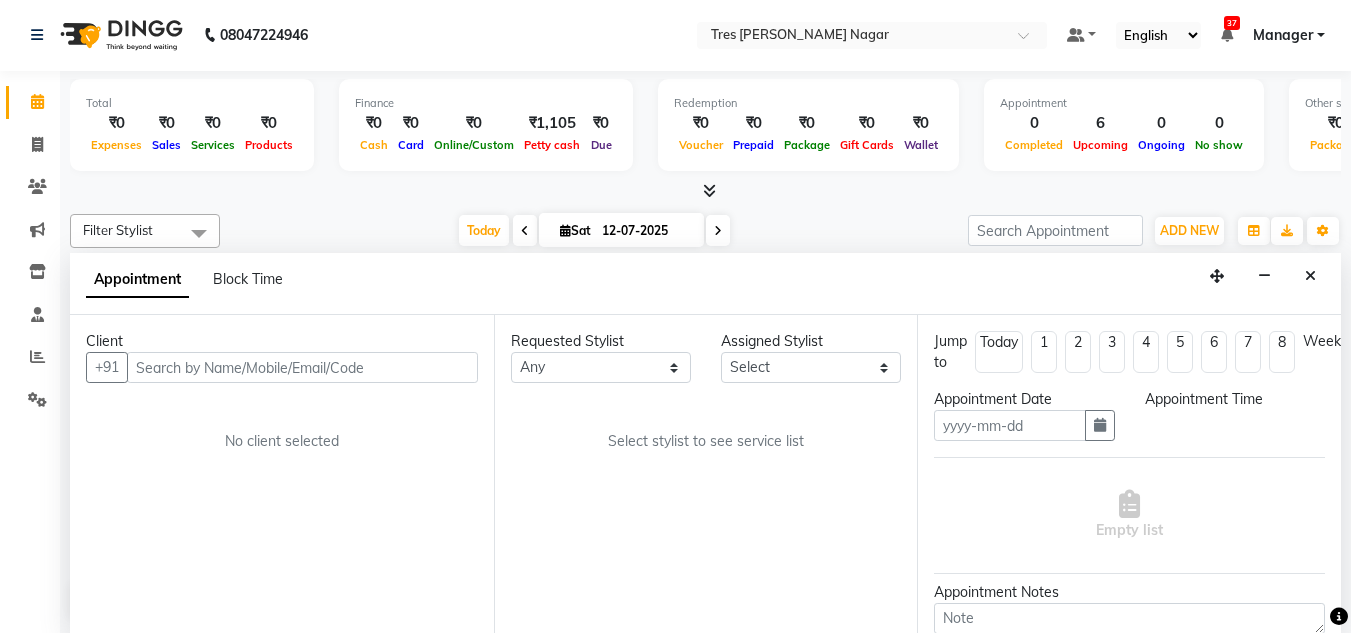 type on "12-07-2025" 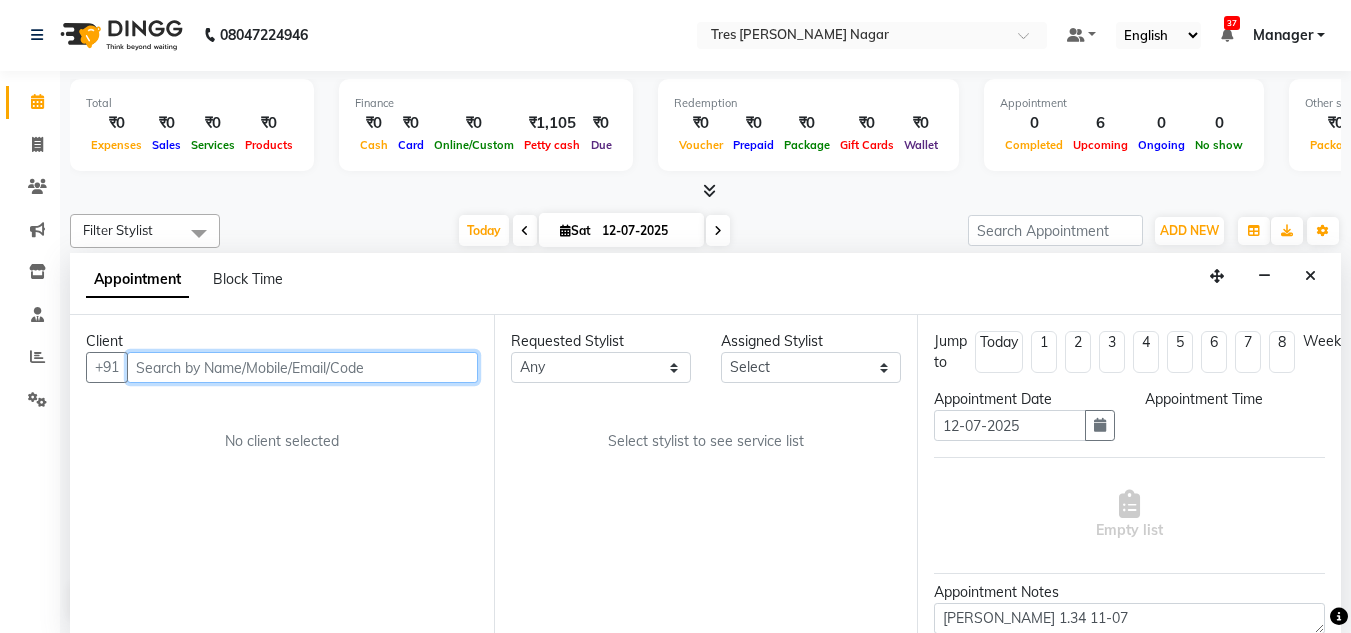 select on "39900" 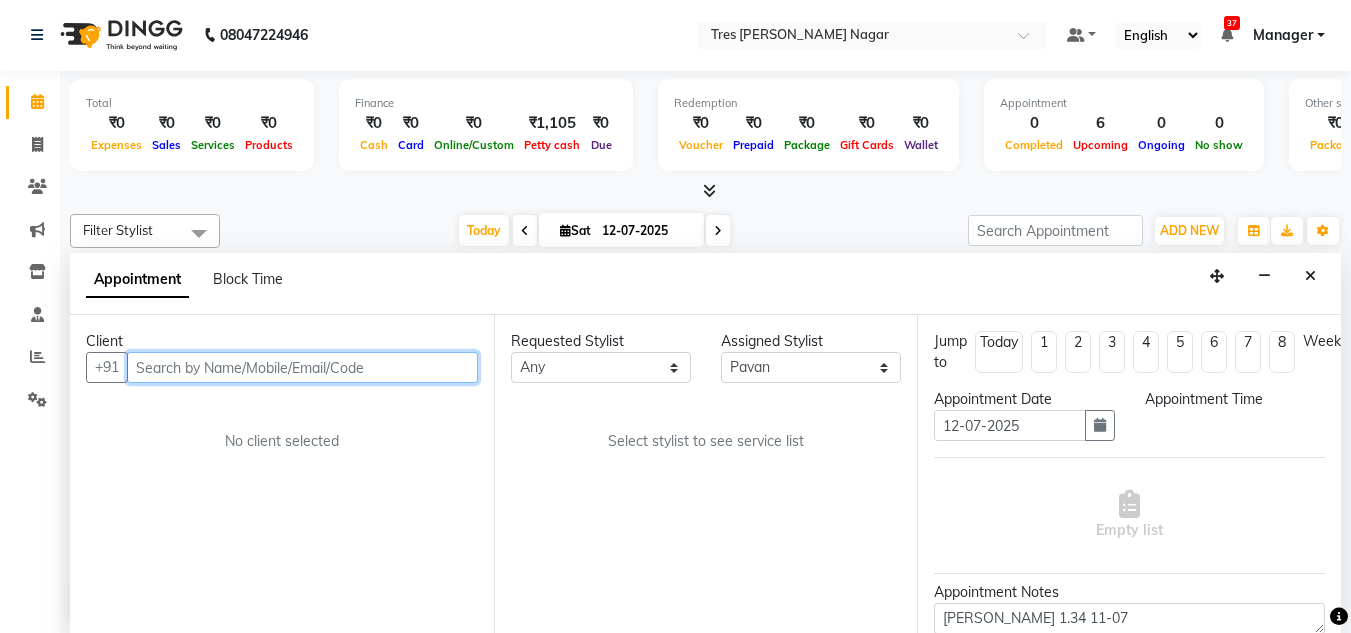 scroll, scrollTop: 0, scrollLeft: 0, axis: both 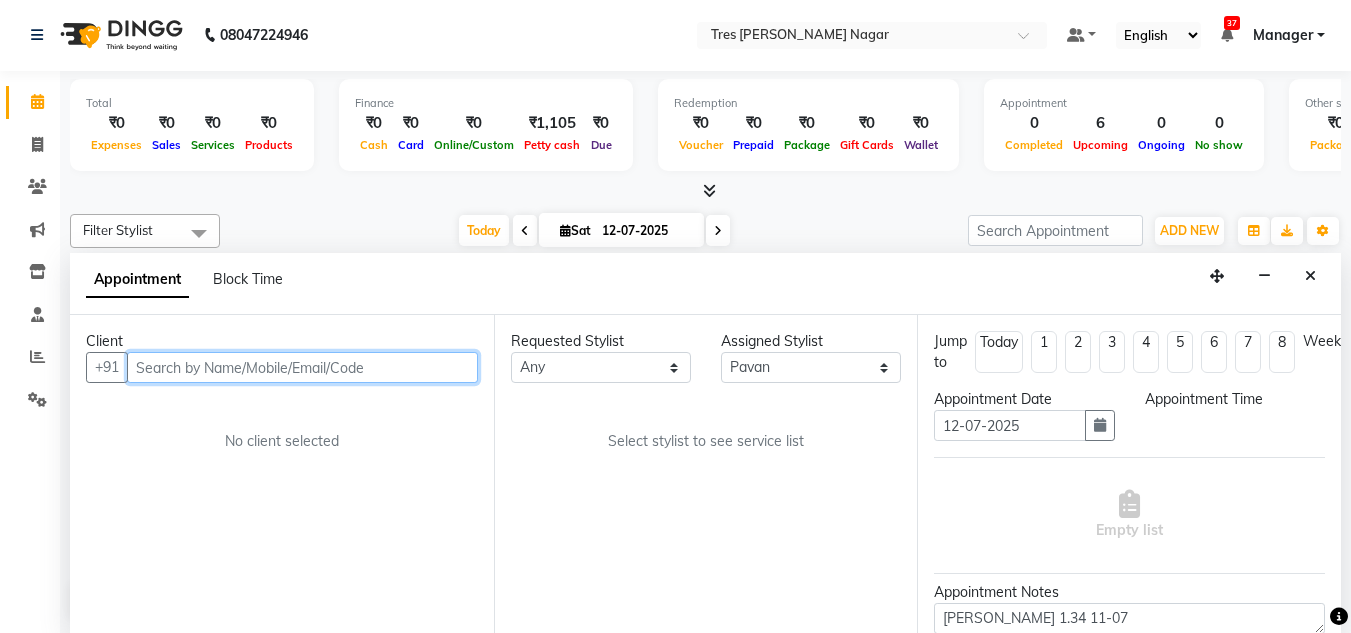 select on "960" 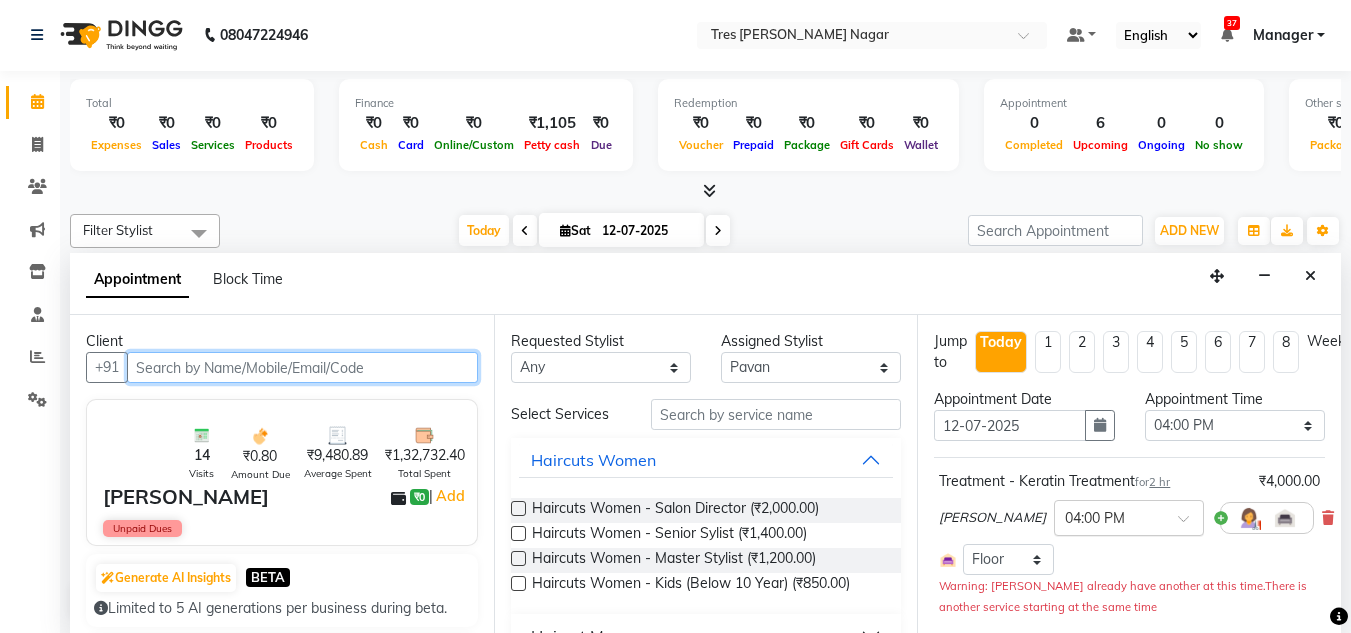 scroll, scrollTop: 89, scrollLeft: 0, axis: vertical 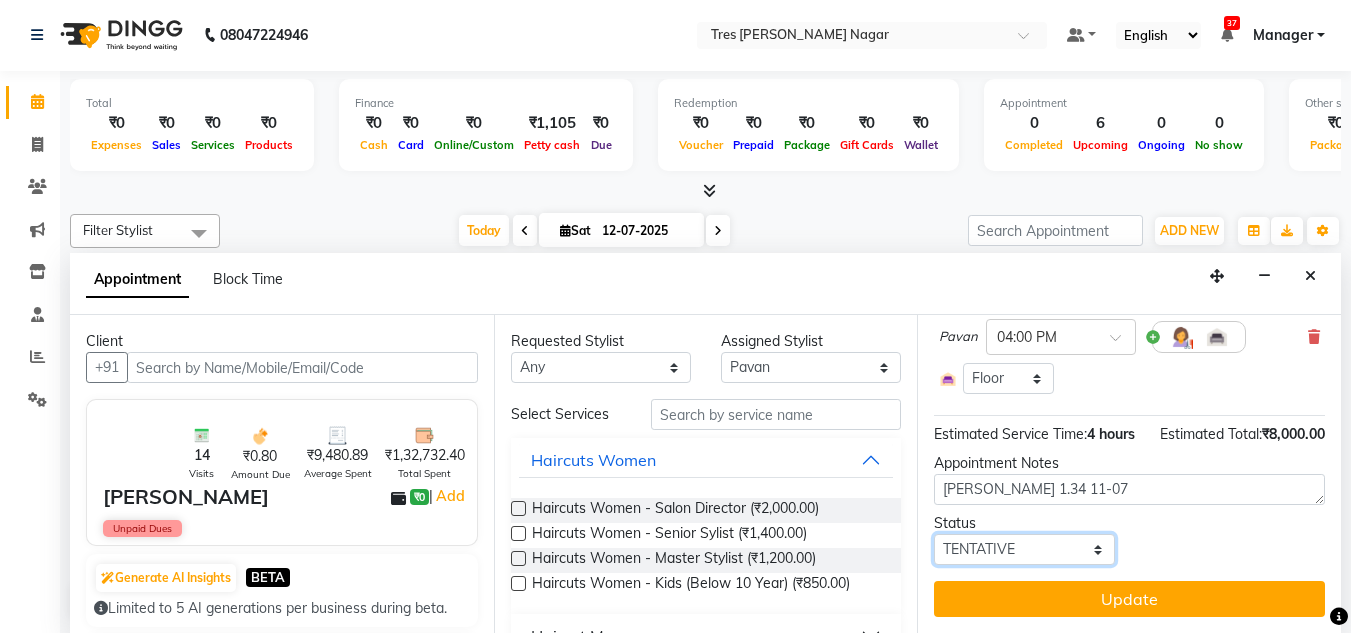 click on "Select TENTATIVE CONFIRM CHECK-IN UPCOMING" at bounding box center (1024, 549) 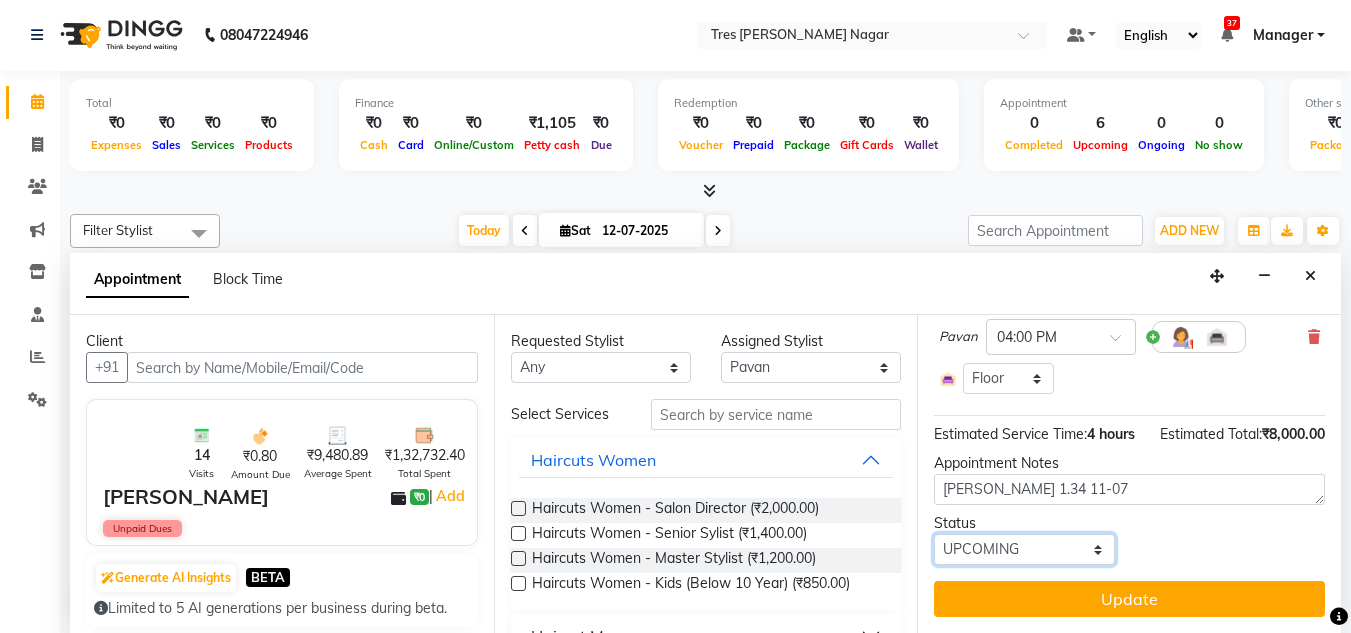 click on "Select TENTATIVE CONFIRM CHECK-IN UPCOMING" at bounding box center (1024, 549) 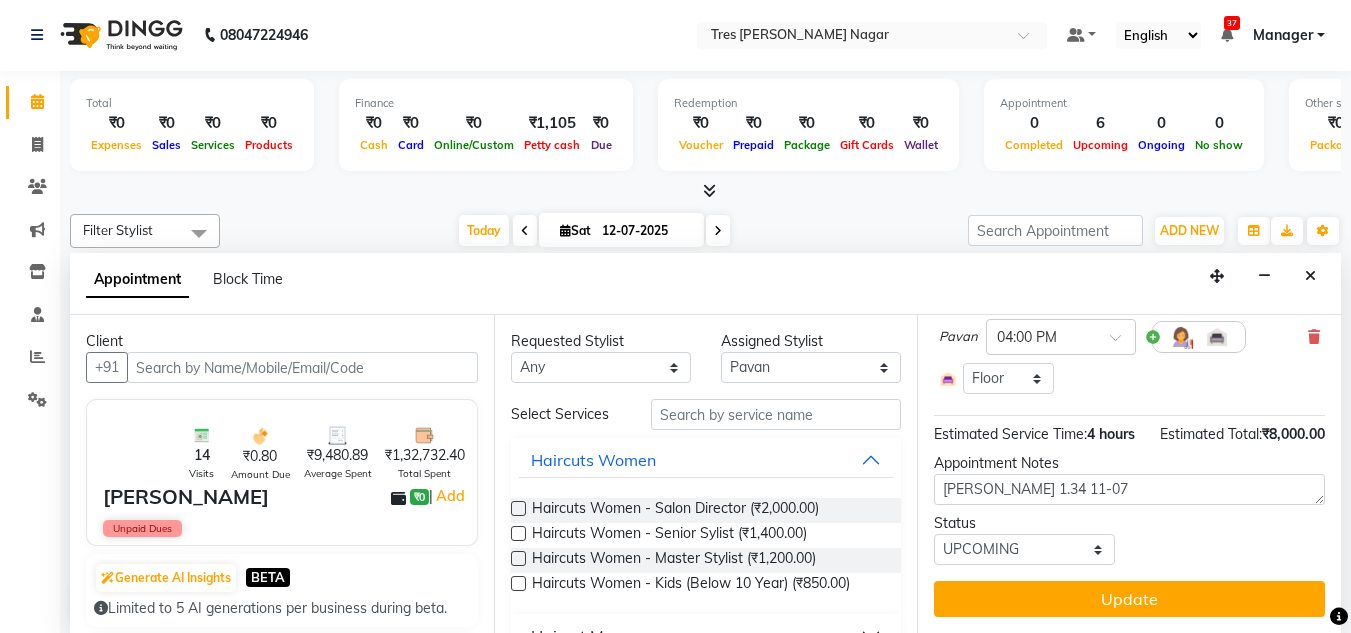 click on "Jump to Today 1 2 3 4 5 6 7 8 Weeks Appointment Date 12-07-2025 Appointment Time Select 09:00 AM 09:15 AM 09:30 AM 09:45 AM 10:00 AM 10:15 AM 10:30 AM 10:45 AM 11:00 AM 11:15 AM 11:30 AM 11:45 AM 12:00 PM 12:15 PM 12:30 PM 12:45 PM 01:00 PM 01:15 PM 01:30 PM 01:45 PM 02:00 PM 02:15 PM 02:30 PM 02:45 PM 03:00 PM 03:15 PM 03:30 PM 03:45 PM 04:00 PM 04:15 PM 04:30 PM 04:45 PM 05:00 PM 05:15 PM 05:30 PM 05:45 PM 06:00 PM 06:15 PM 06:30 PM 06:45 PM 07:00 PM 07:15 PM 07:30 PM 07:45 PM 08:00 PM Treatment - Keratin Treatment   for  2 hr ₹4,000.00 Shantanu Reddy × 04:00 PM Select Room Floor Warning: Shantanu Reddy already have another at this time. There is another service starting at the same time Treatment - Keratin Treatment   for  2 hr ₹4,000.00 Pavan × 04:00 PM Select Room Floor Estimated Service Time:  4 hours Estimated Total:  ₹8,000.00 Appointment Notes sharon 1.34 11-07 Status Select TENTATIVE CONFIRM CHECK-IN UPCOMING  Update" at bounding box center (1129, 474) 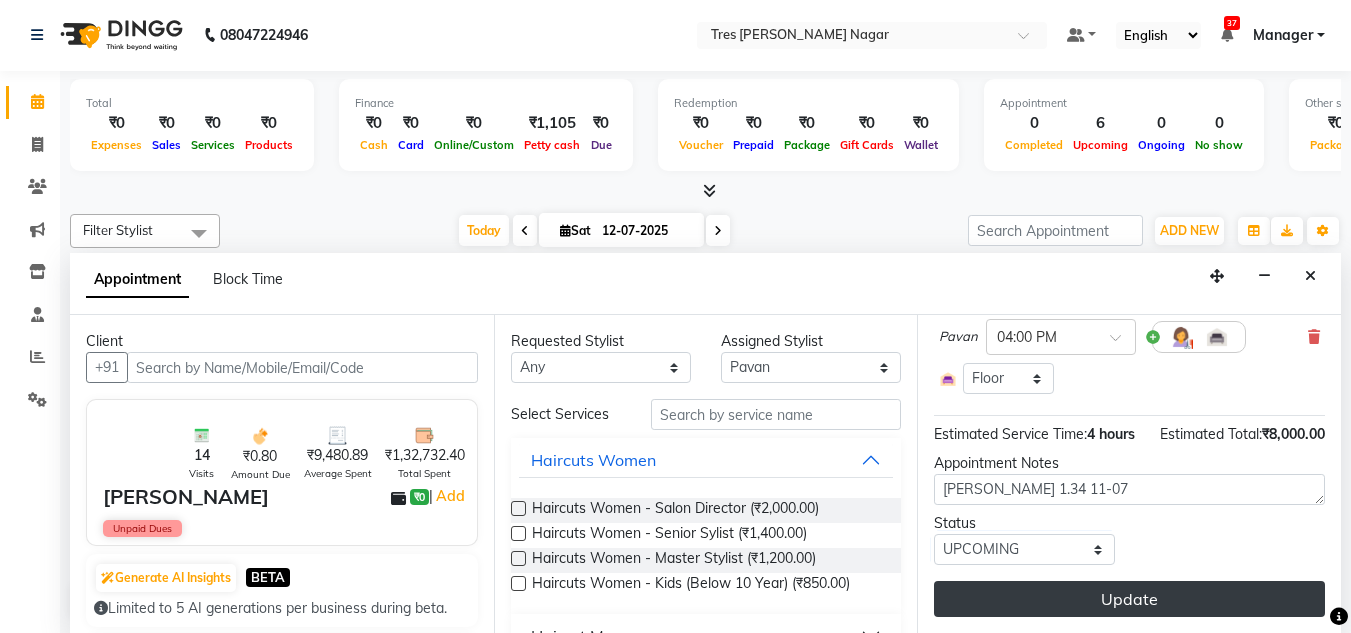 click on "Update" at bounding box center (1129, 599) 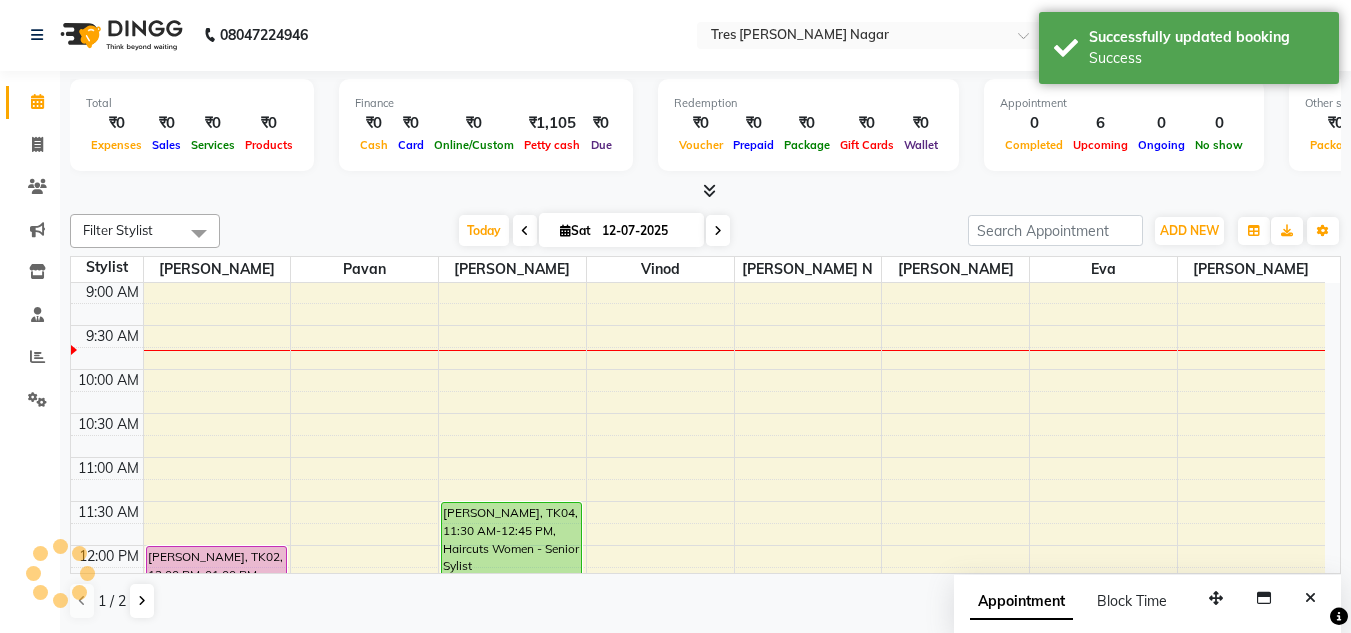 scroll, scrollTop: 0, scrollLeft: 0, axis: both 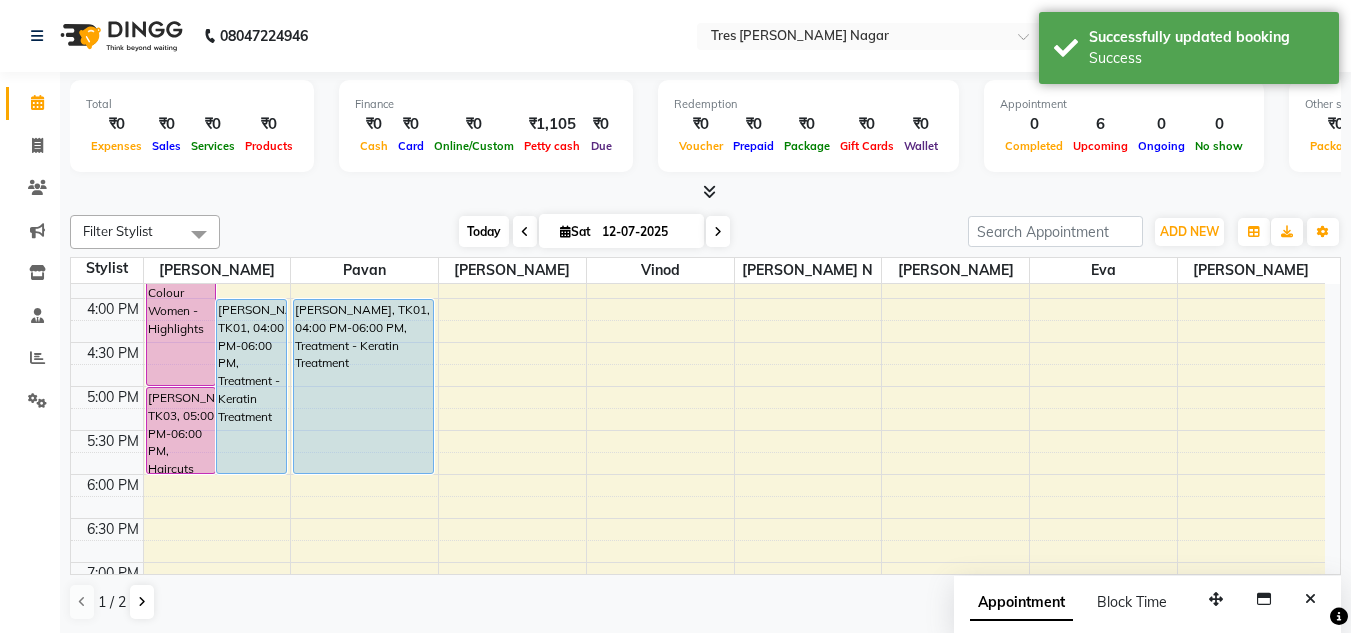 click on "Today" at bounding box center [484, 231] 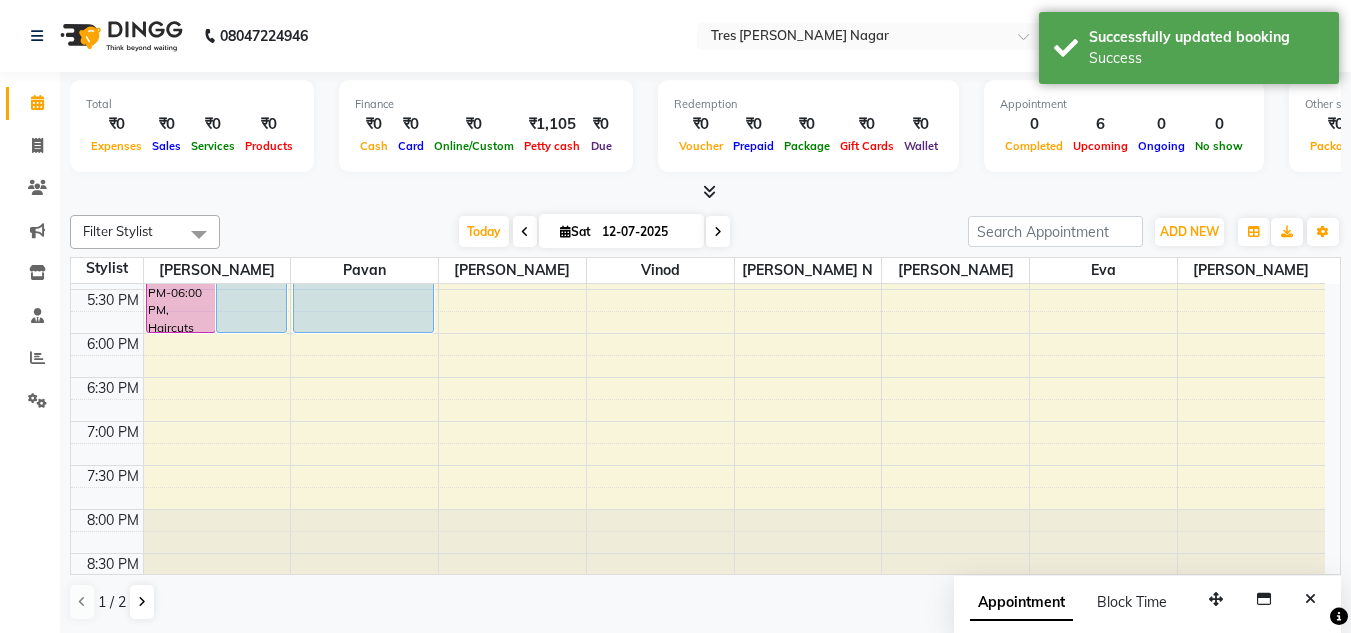 scroll, scrollTop: 853, scrollLeft: 0, axis: vertical 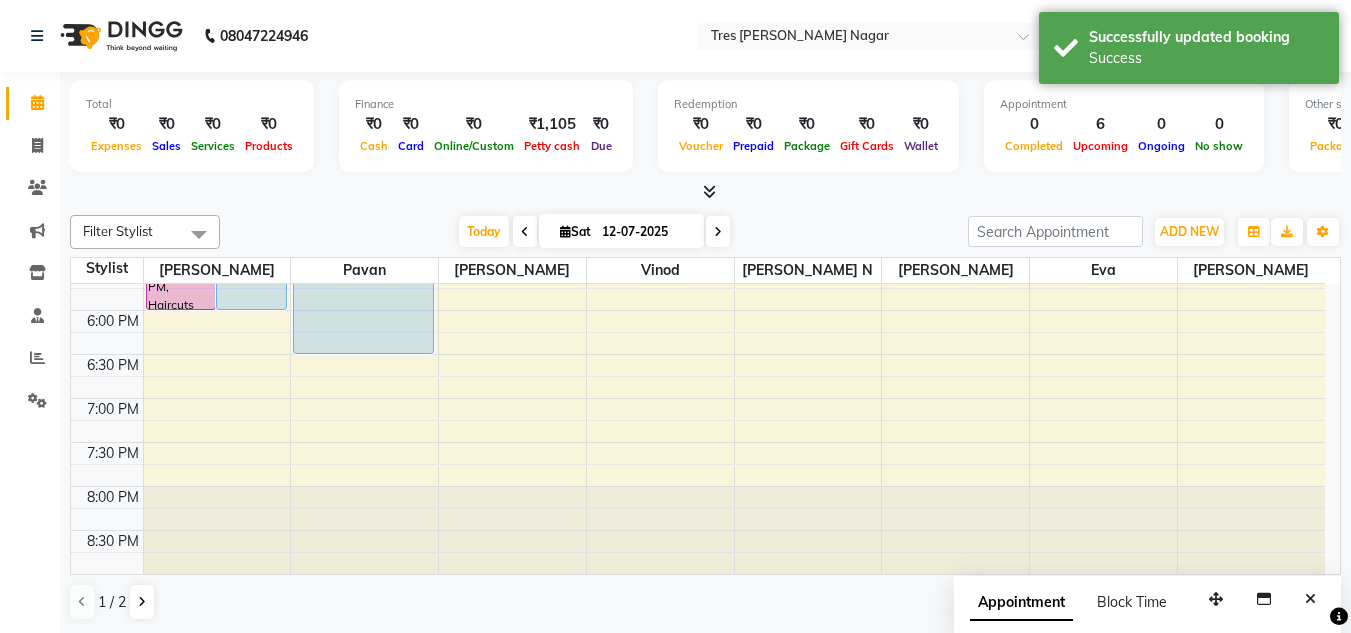 drag, startPoint x: 350, startPoint y: 308, endPoint x: 354, endPoint y: 340, distance: 32.24903 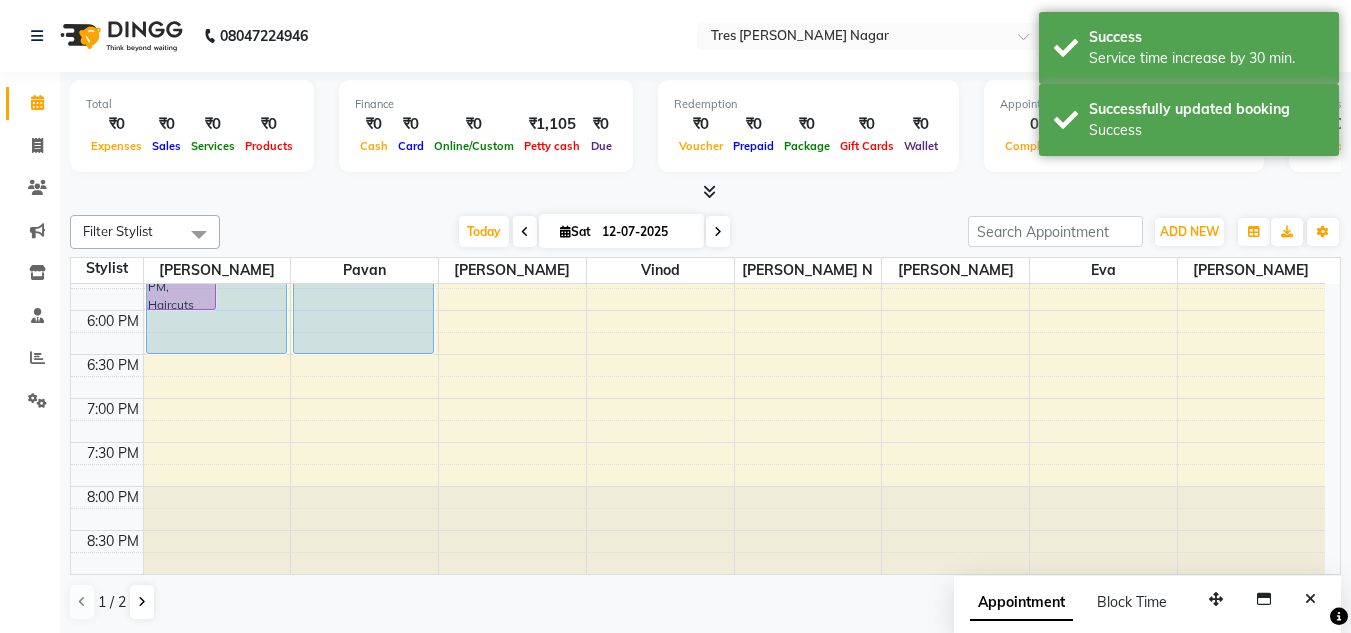 drag, startPoint x: 247, startPoint y: 310, endPoint x: 246, endPoint y: 339, distance: 29.017237 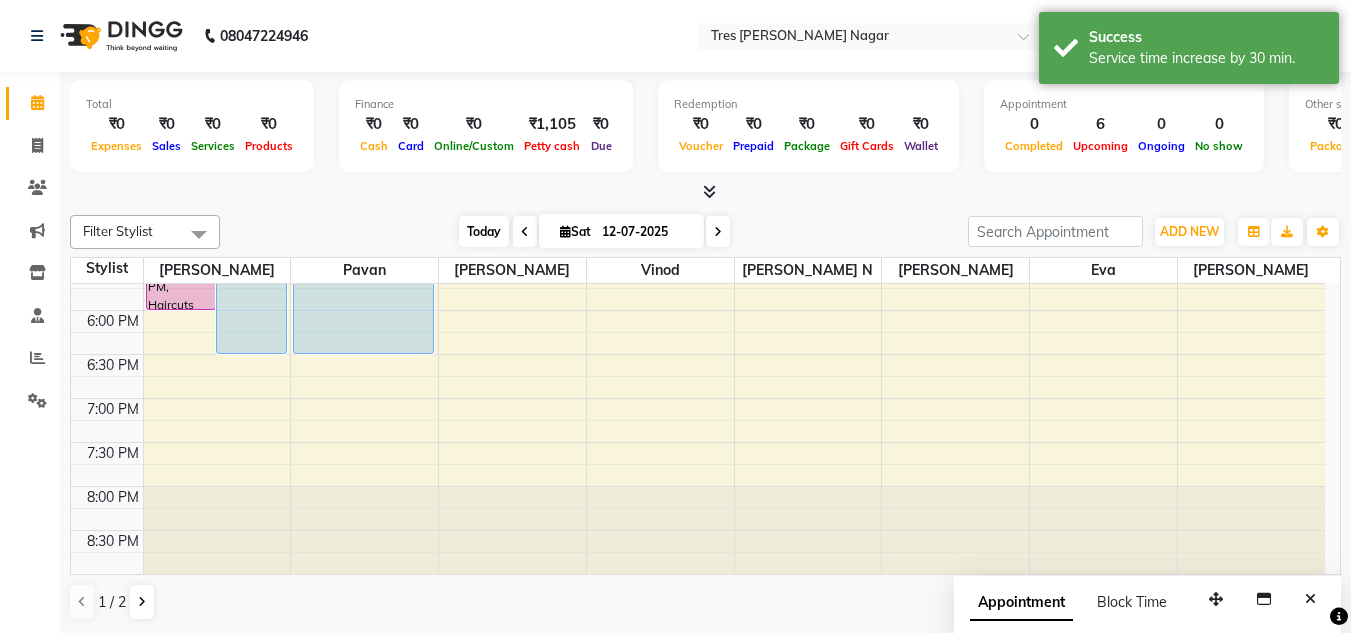 click on "Today" at bounding box center [484, 231] 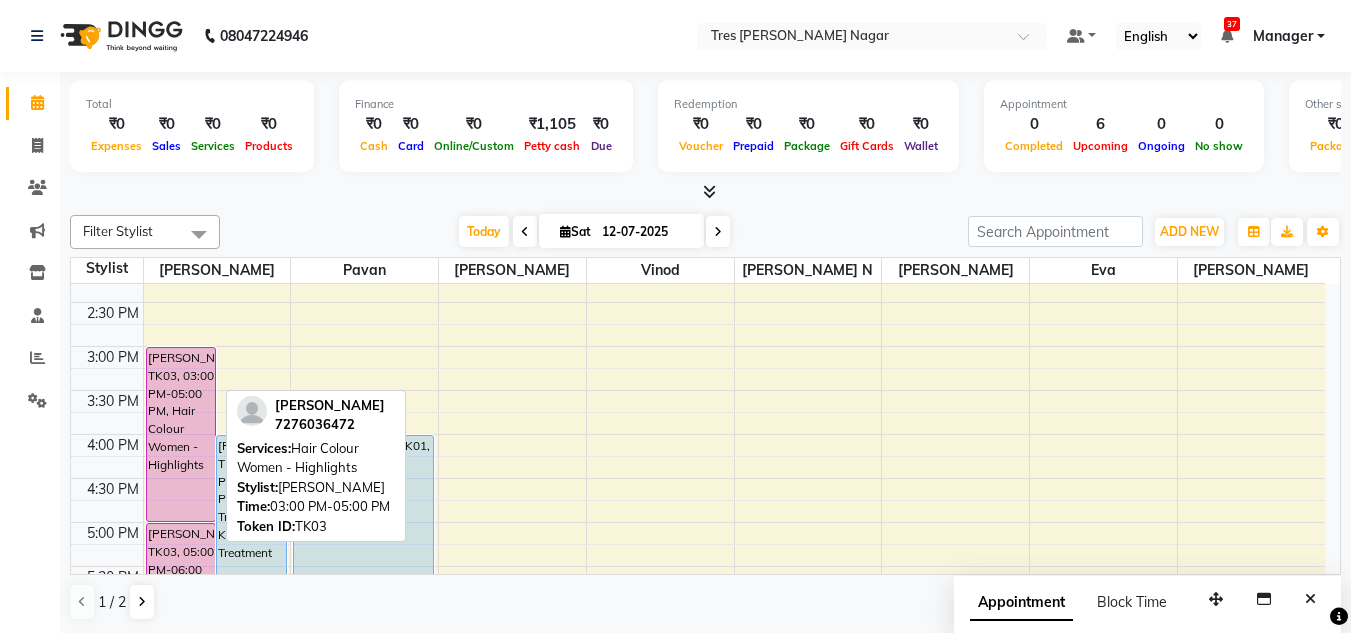 scroll, scrollTop: 589, scrollLeft: 0, axis: vertical 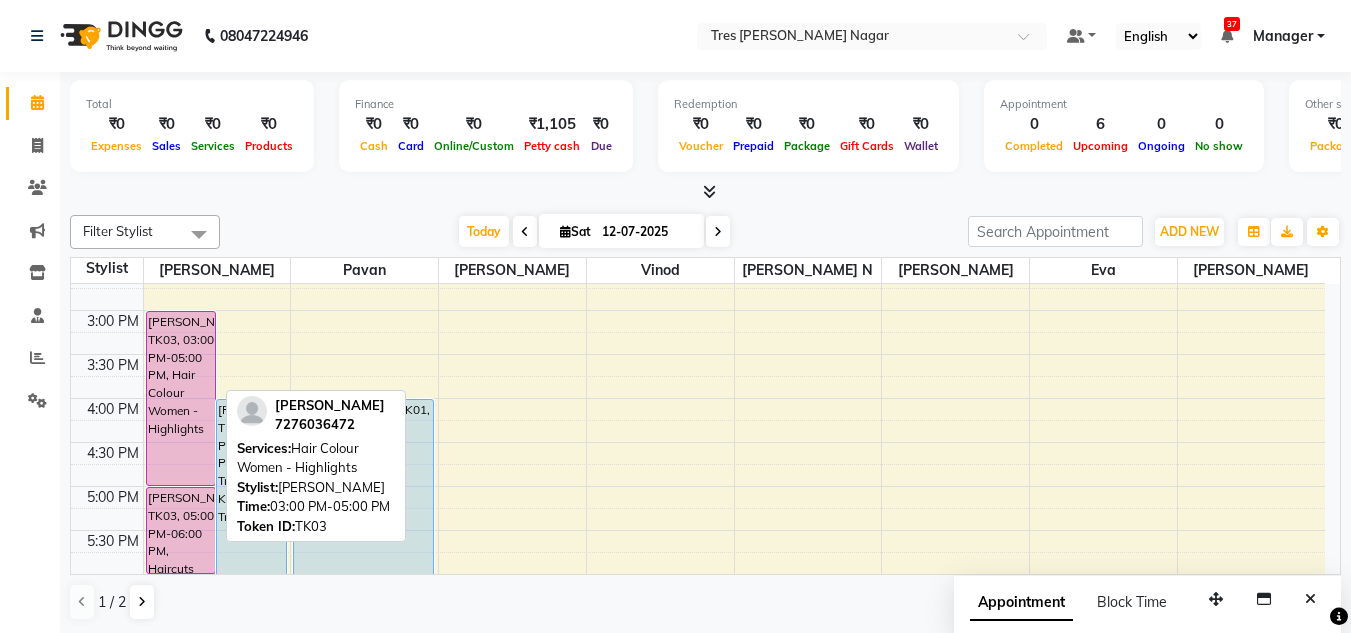 click on "Preeti Singh, TK03, 03:00 PM-05:00 PM, Hair Colour Women - Highlights" at bounding box center [181, 398] 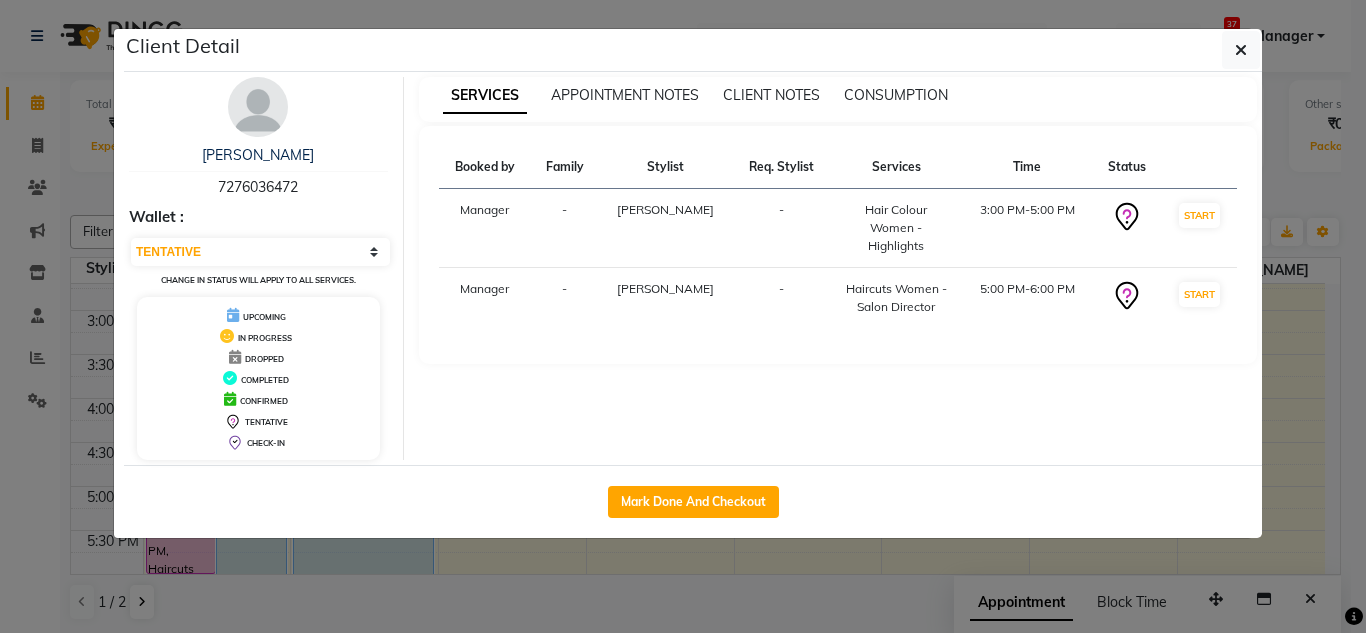 click on "Client Detail  Preeti Singh   7276036472 Wallet : Select IN SERVICE CONFIRMED TENTATIVE CHECK IN MARK DONE DROPPED UPCOMING Change in status will apply to all services. UPCOMING IN PROGRESS DROPPED COMPLETED CONFIRMED TENTATIVE CHECK-IN SERVICES APPOINTMENT NOTES CLIENT NOTES CONSUMPTION Booked by Family Stylist Req. Stylist Services Time Status  Manager  - Shantanu Reddy -  Hair Colour Women - Highlights   3:00 PM-5:00 PM   START   Manager  - Shantanu Reddy -  Haircuts Women - Salon Director   5:00 PM-6:00 PM   START   Mark Done And Checkout" 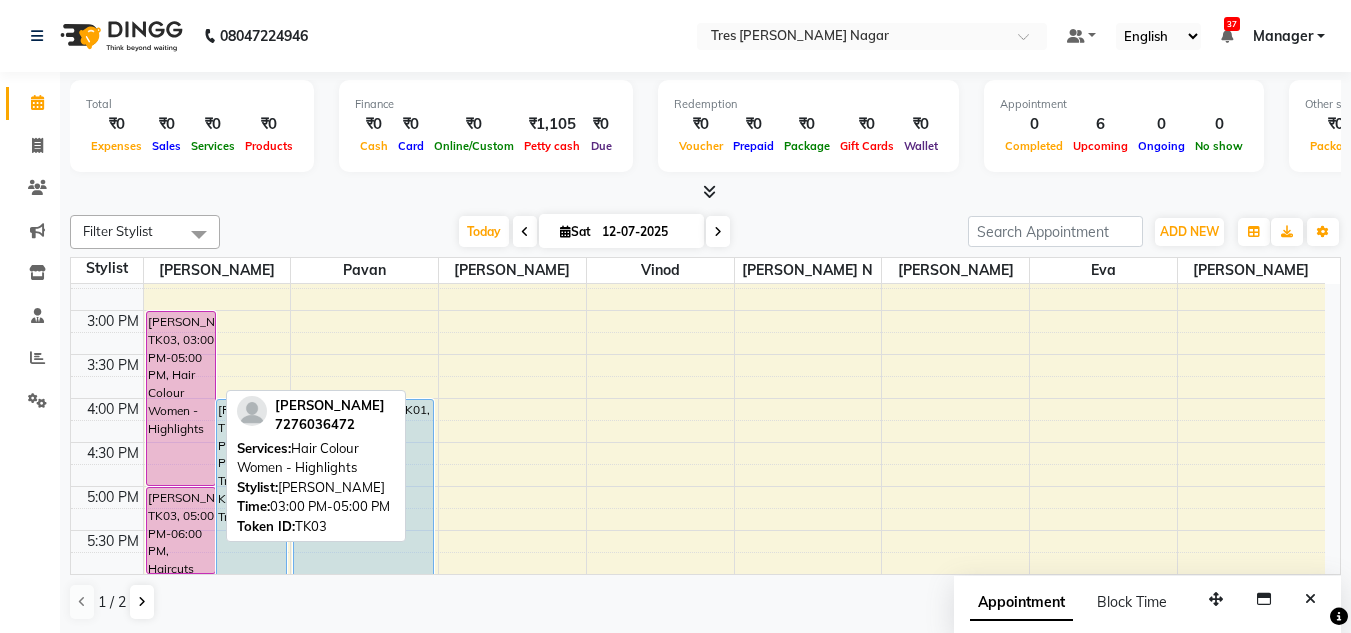 click on "Preeti Singh, TK03, 03:00 PM-05:00 PM, Hair Colour Women - Highlights" at bounding box center (181, 398) 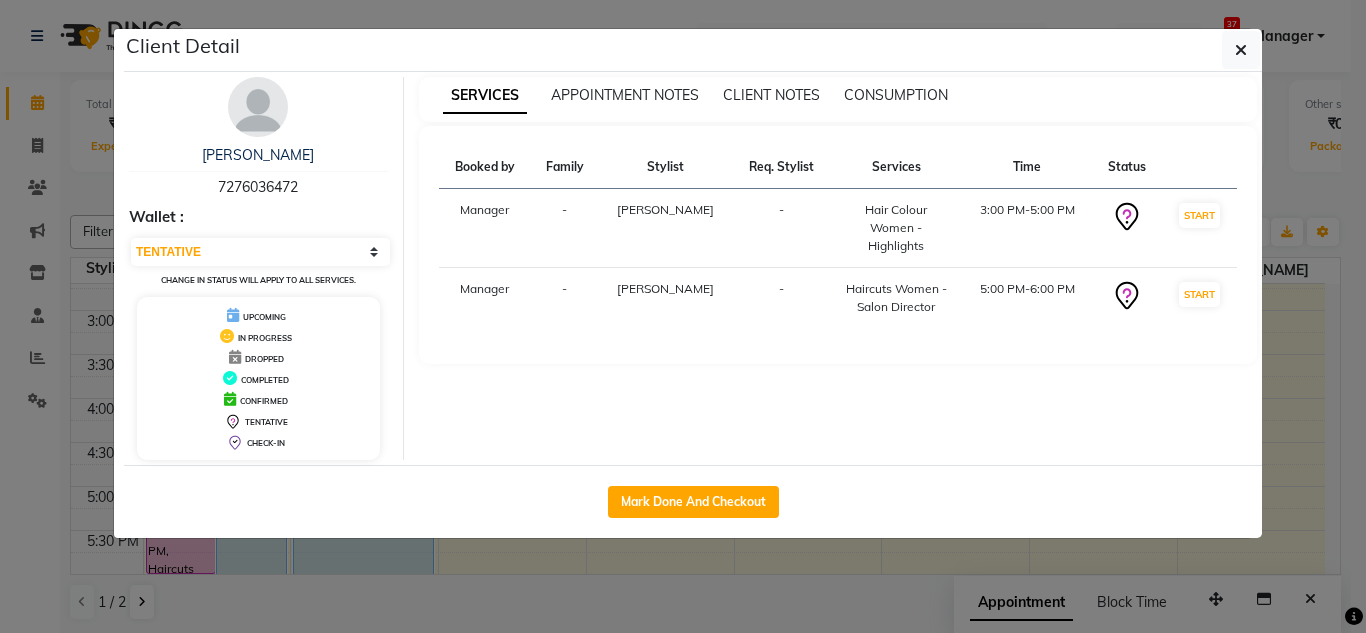 click on "Client Detail  Preeti Singh   7276036472 Wallet : Select IN SERVICE CONFIRMED TENTATIVE CHECK IN MARK DONE DROPPED UPCOMING Change in status will apply to all services. UPCOMING IN PROGRESS DROPPED COMPLETED CONFIRMED TENTATIVE CHECK-IN SERVICES APPOINTMENT NOTES CLIENT NOTES CONSUMPTION Booked by Family Stylist Req. Stylist Services Time Status  Manager  - Shantanu Reddy -  Hair Colour Women - Highlights   3:00 PM-5:00 PM   START   Manager  - Shantanu Reddy -  Haircuts Women - Salon Director   5:00 PM-6:00 PM   START   Mark Done And Checkout" 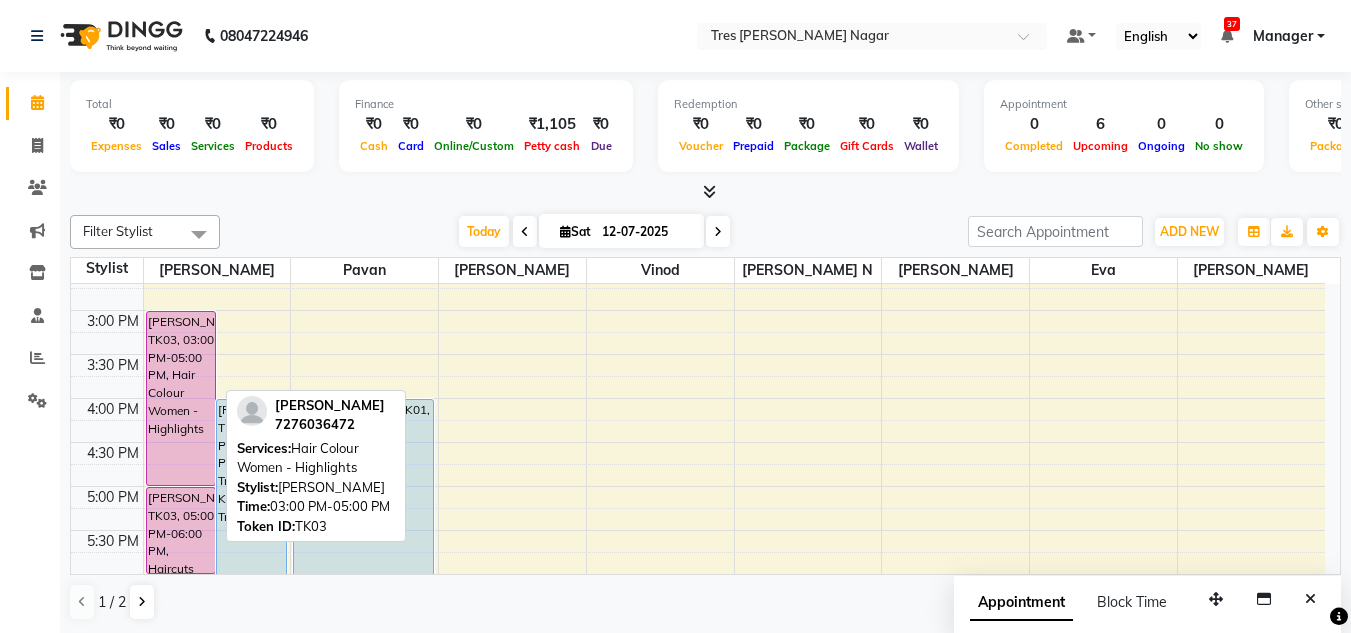 click on "Preeti Singh, TK03, 03:00 PM-05:00 PM, Hair Colour Women - Highlights" at bounding box center [181, 398] 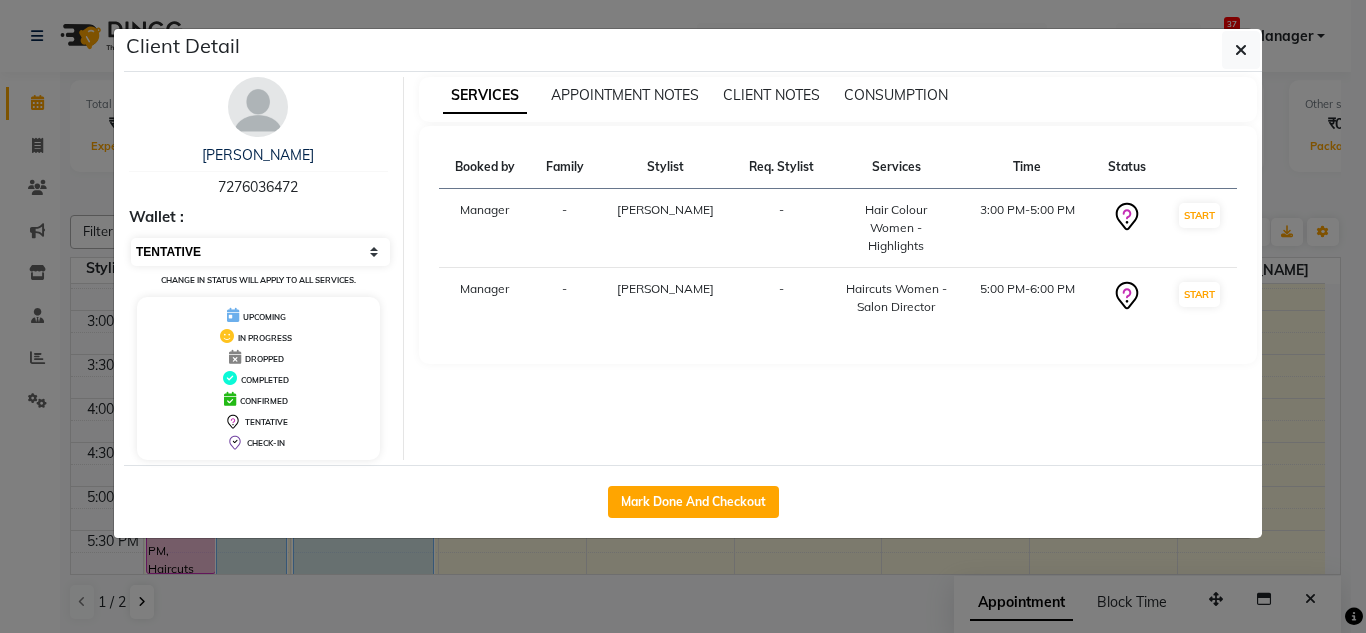 click on "Select IN SERVICE CONFIRMED TENTATIVE CHECK IN MARK DONE DROPPED UPCOMING" at bounding box center (260, 252) 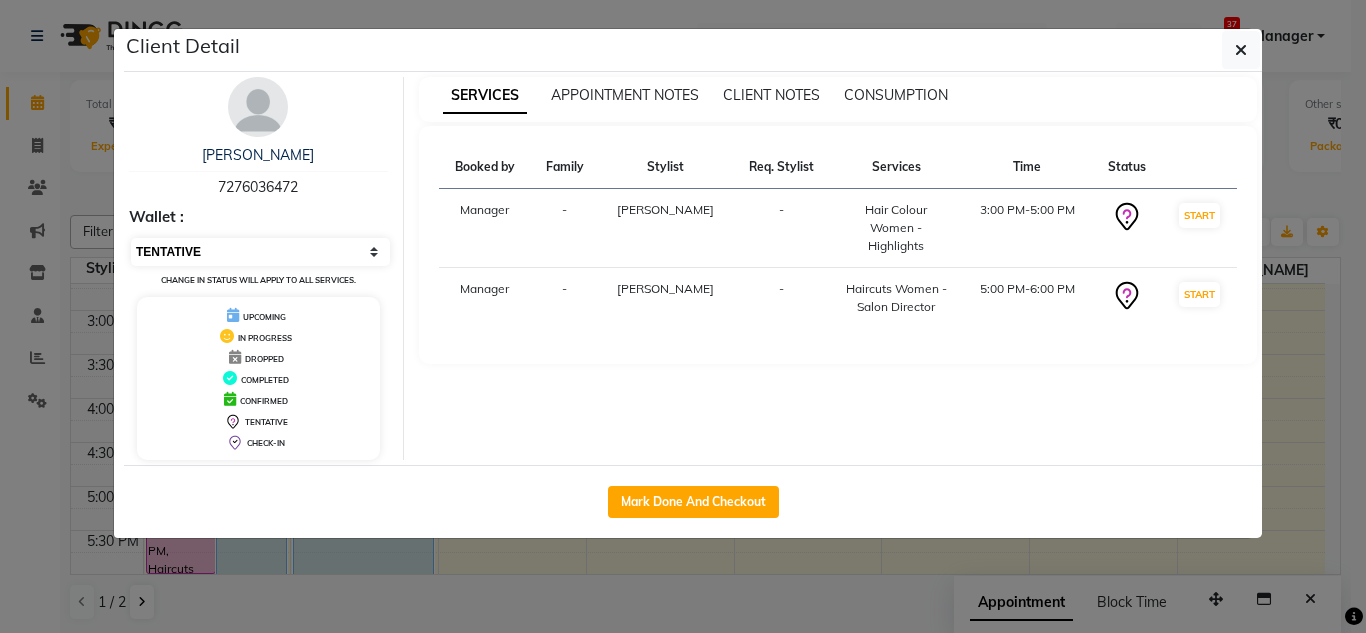 select on "6" 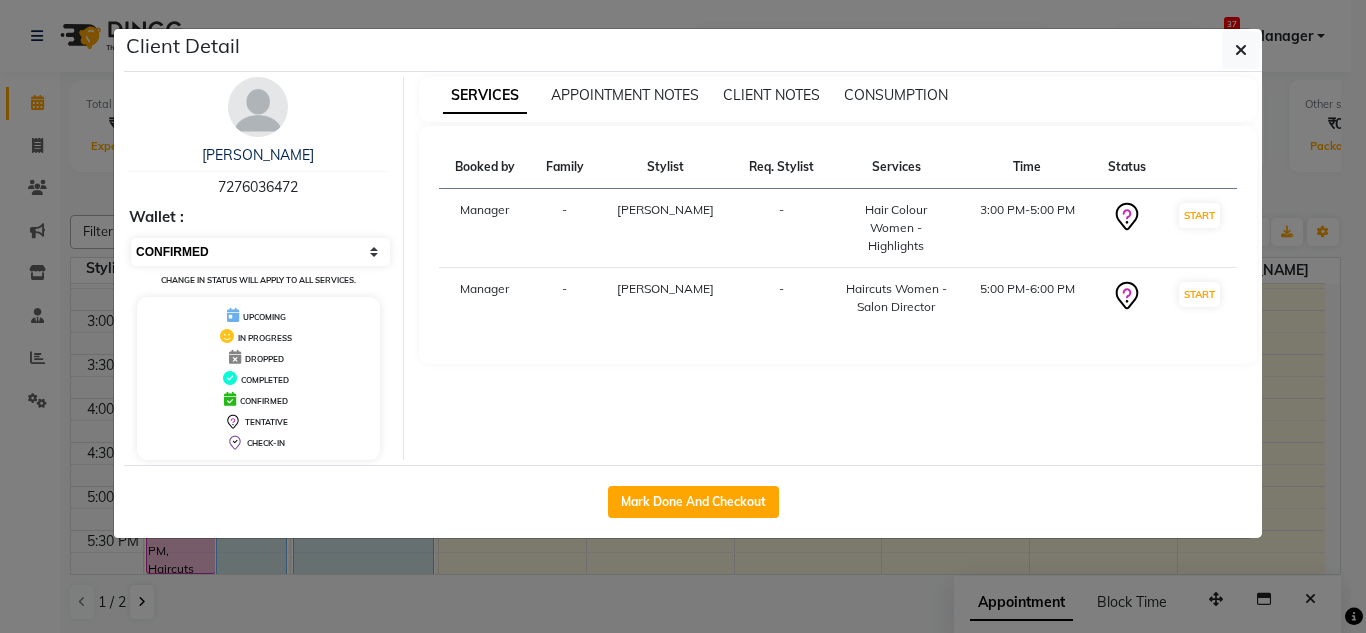 click on "Select IN SERVICE CONFIRMED TENTATIVE CHECK IN MARK DONE DROPPED UPCOMING" at bounding box center [260, 252] 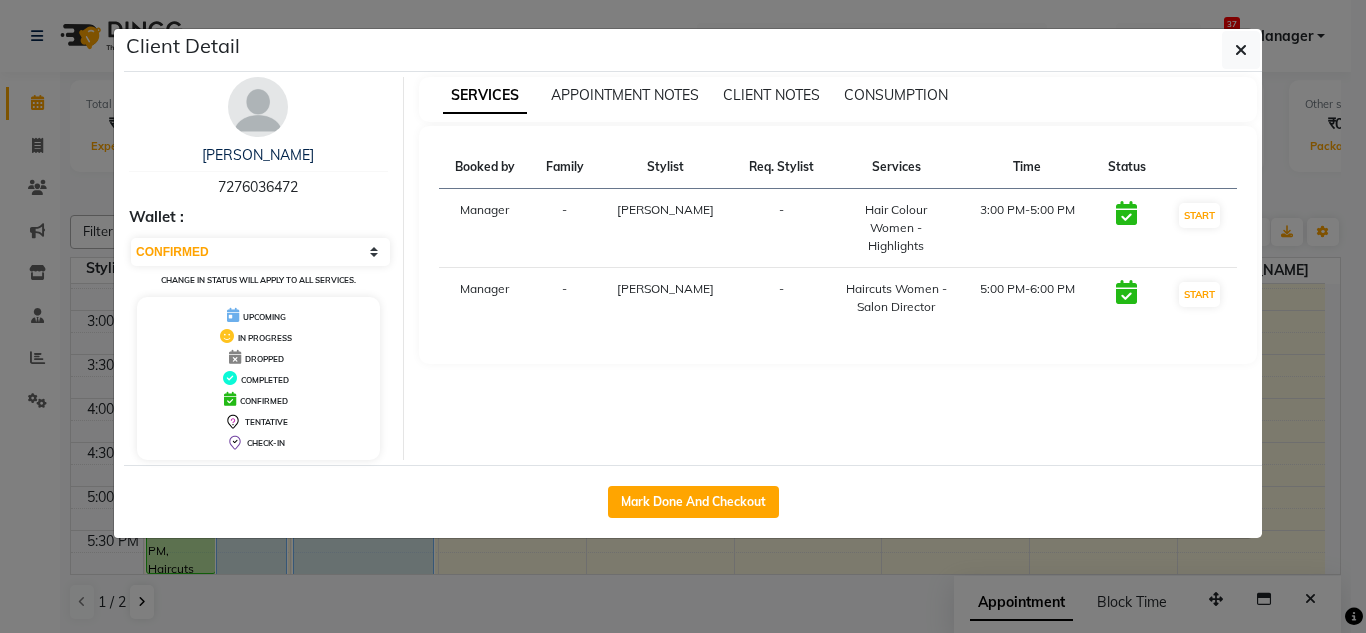 click on "Client Detail  Preeti Singh   7276036472 Wallet : Select IN SERVICE CONFIRMED TENTATIVE CHECK IN MARK DONE DROPPED UPCOMING Change in status will apply to all services. UPCOMING IN PROGRESS DROPPED COMPLETED CONFIRMED TENTATIVE CHECK-IN SERVICES APPOINTMENT NOTES CLIENT NOTES CONSUMPTION Booked by Family Stylist Req. Stylist Services Time Status  Manager  - Shantanu Reddy -  Hair Colour Women - Highlights   3:00 PM-5:00 PM   START   Manager  - Shantanu Reddy -  Haircuts Women - Salon Director   5:00 PM-6:00 PM   START   Mark Done And Checkout" 